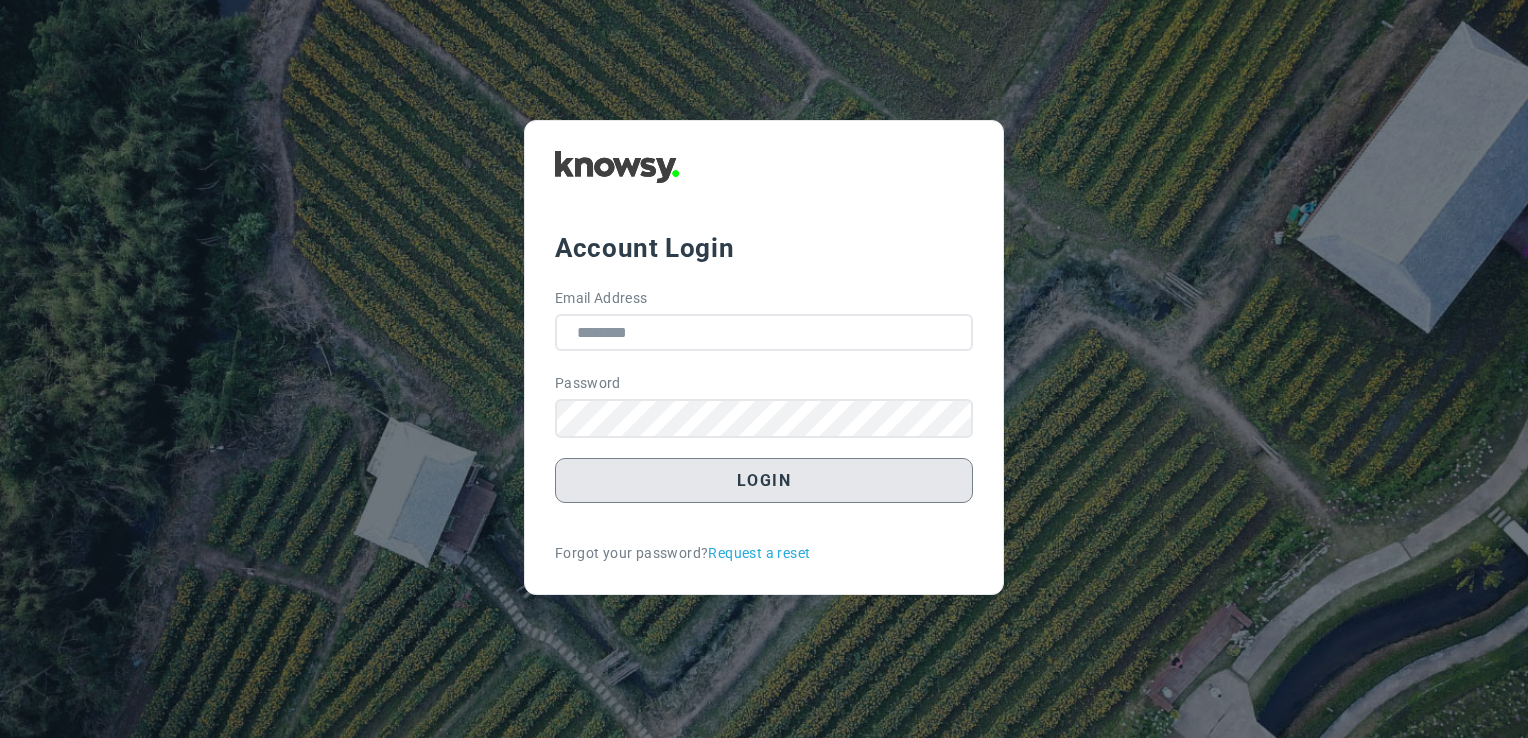 scroll, scrollTop: 0, scrollLeft: 0, axis: both 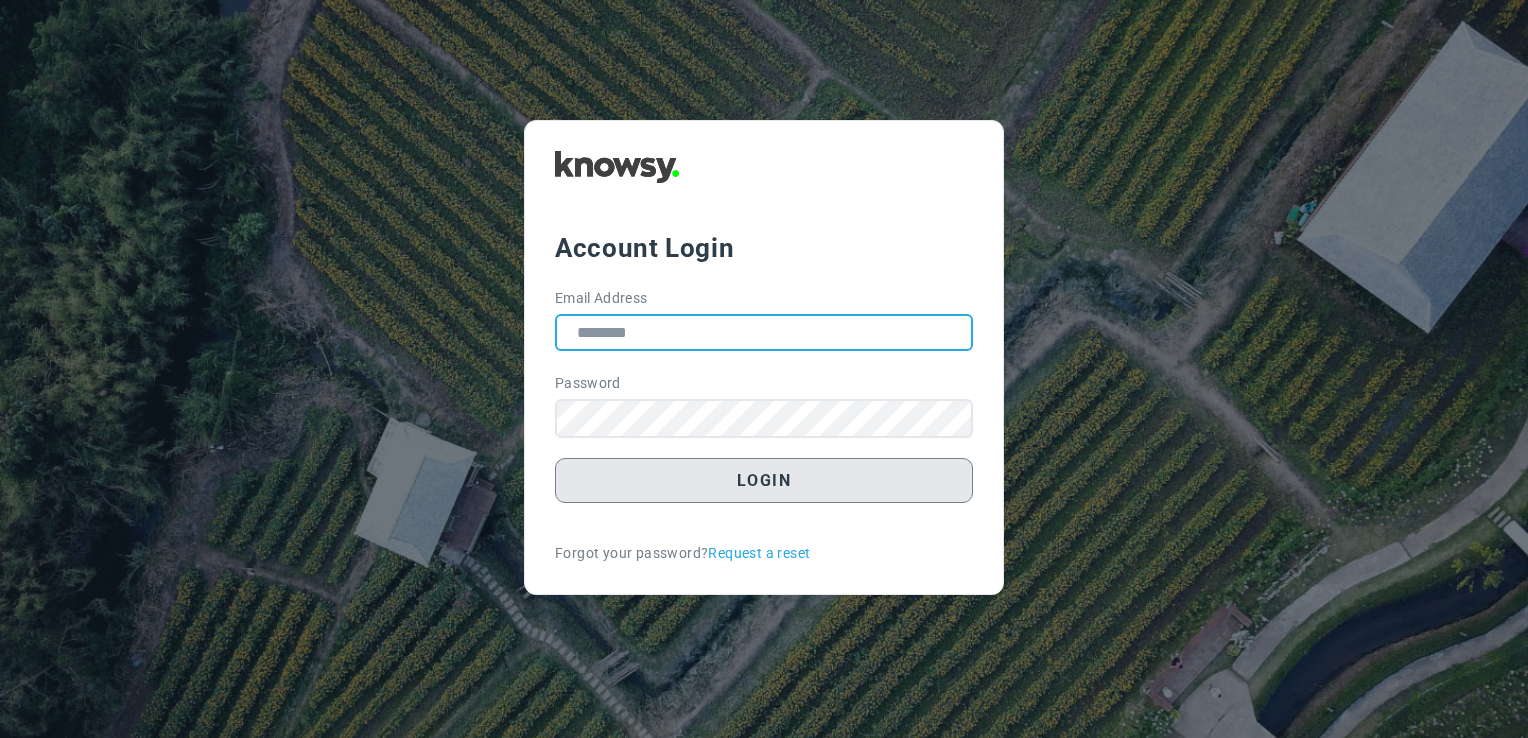 type on "**********" 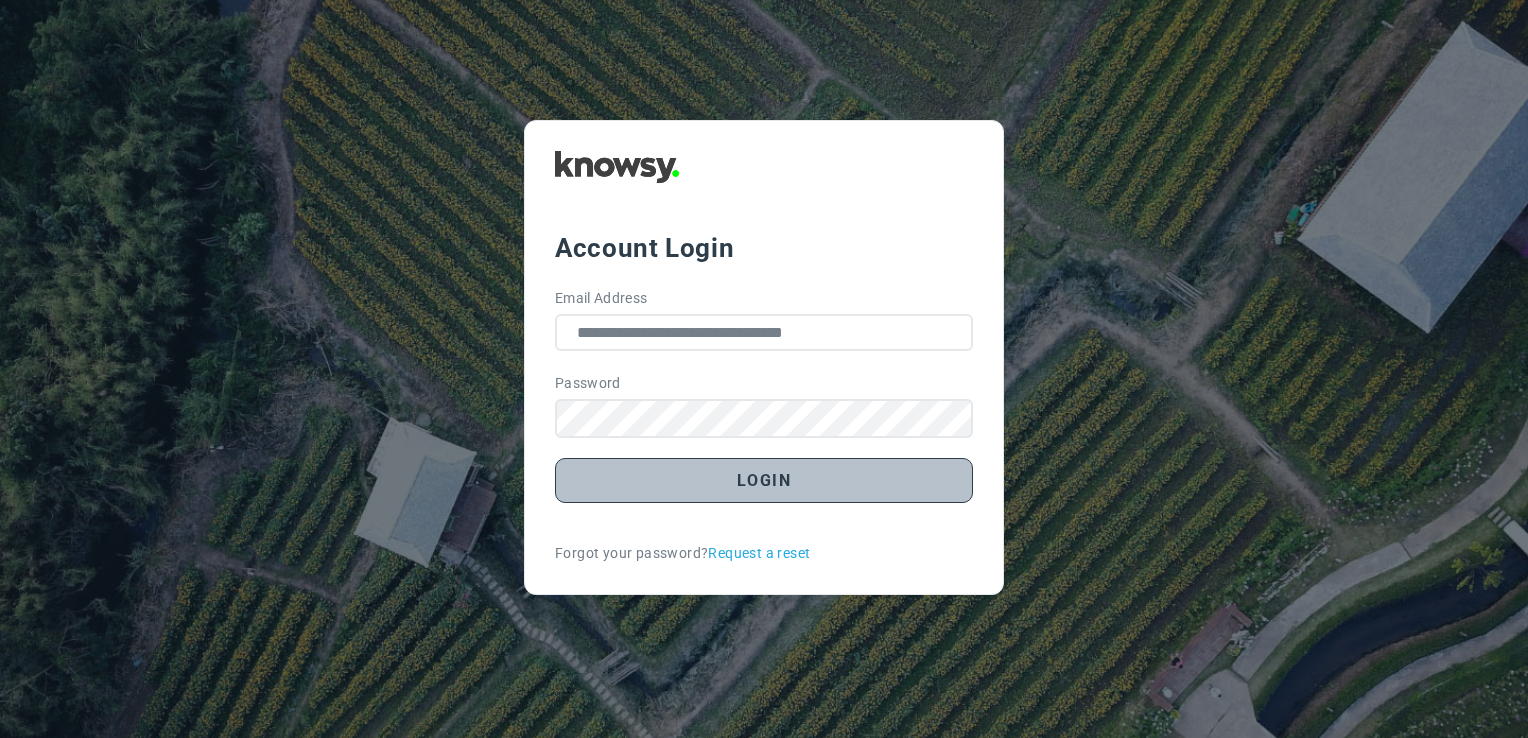 click on "Login" at bounding box center (764, 480) 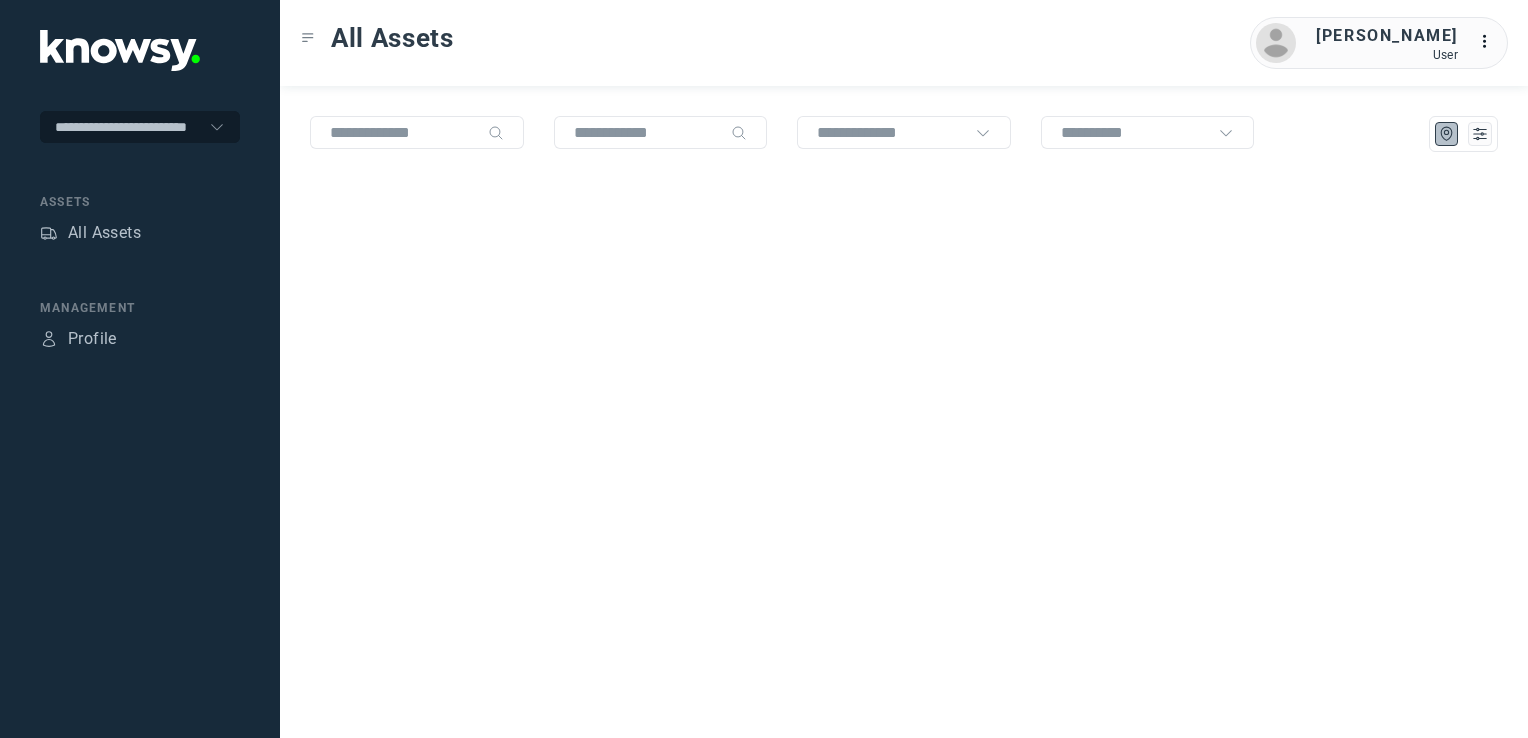 scroll, scrollTop: 0, scrollLeft: 0, axis: both 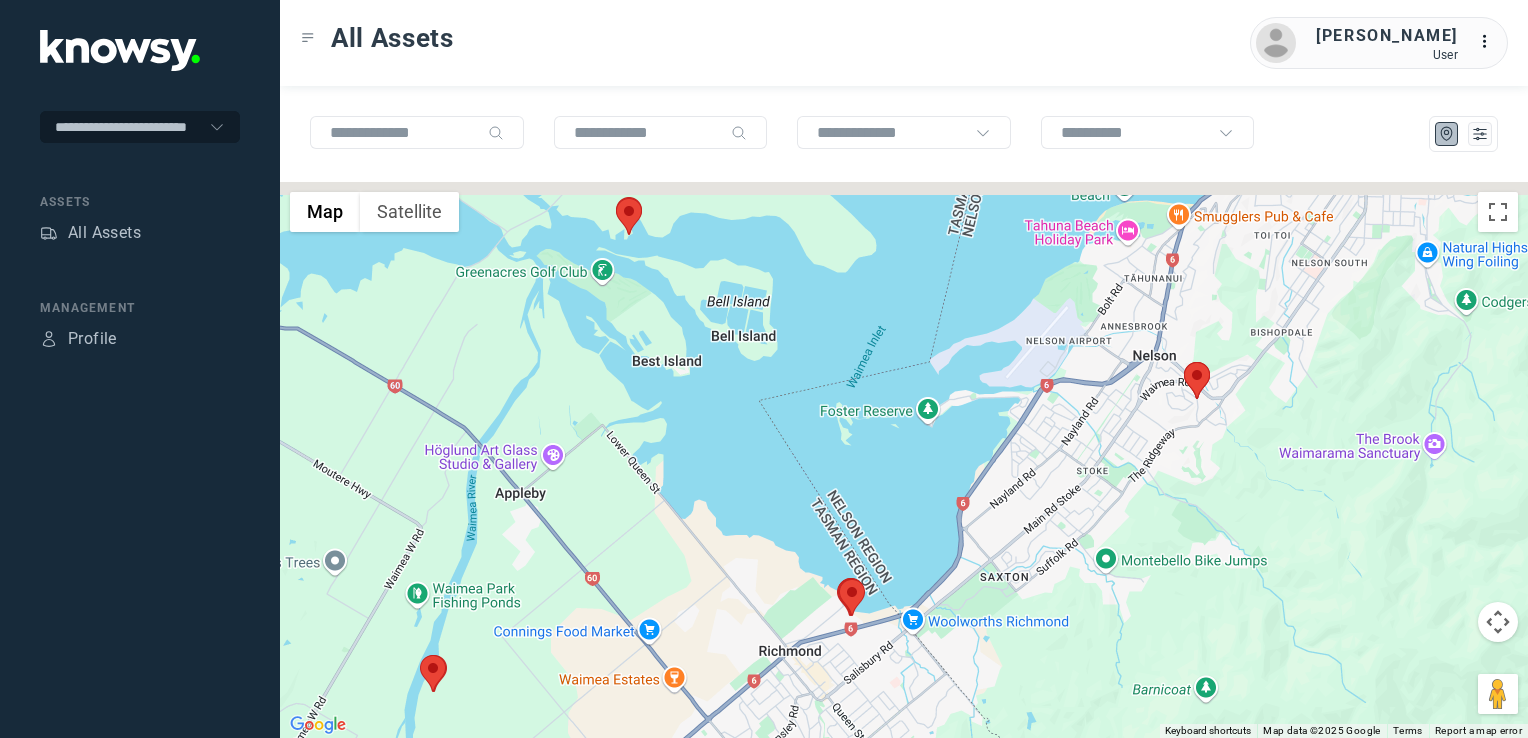drag, startPoint x: 1055, startPoint y: 542, endPoint x: 1068, endPoint y: 526, distance: 20.615528 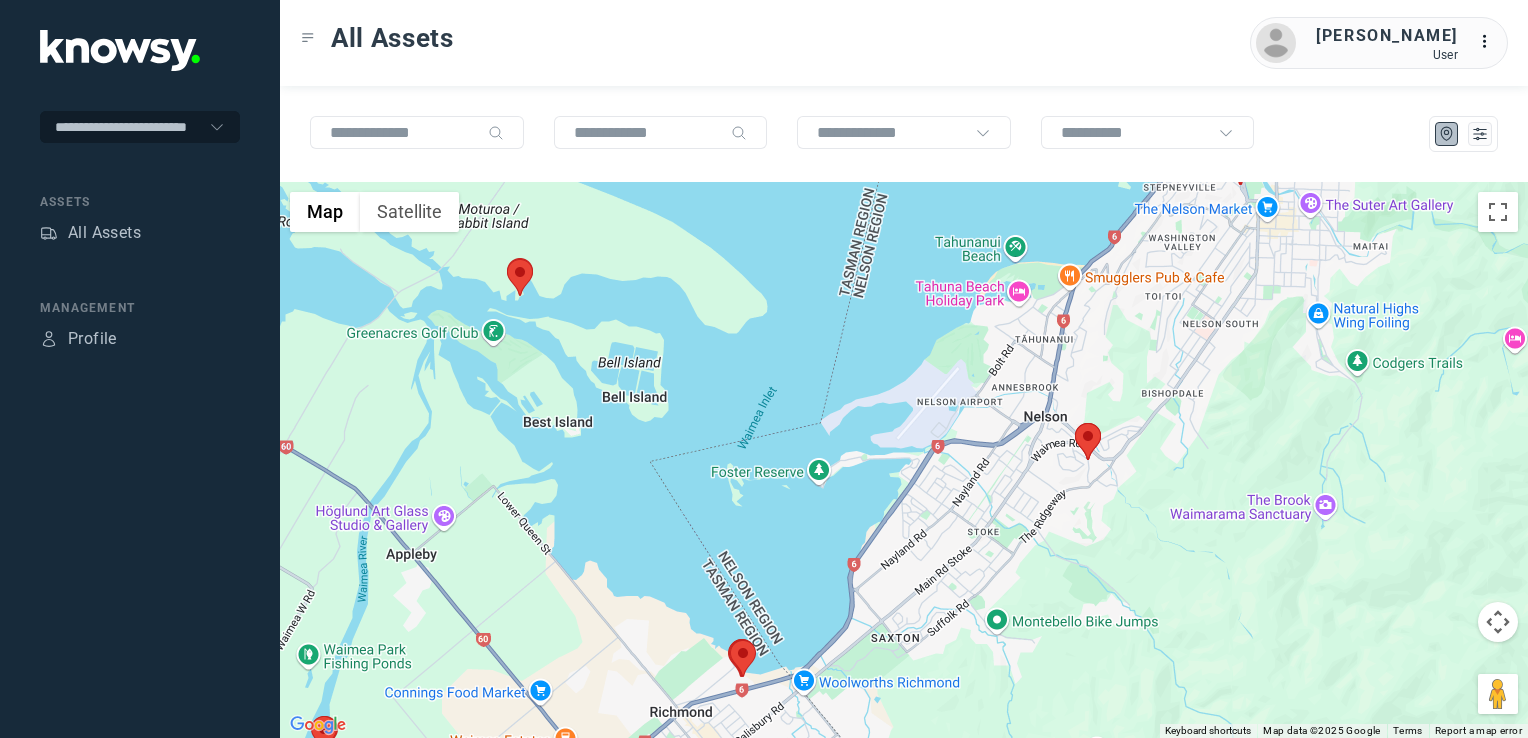 drag, startPoint x: 1036, startPoint y: 512, endPoint x: 1058, endPoint y: 455, distance: 61.09828 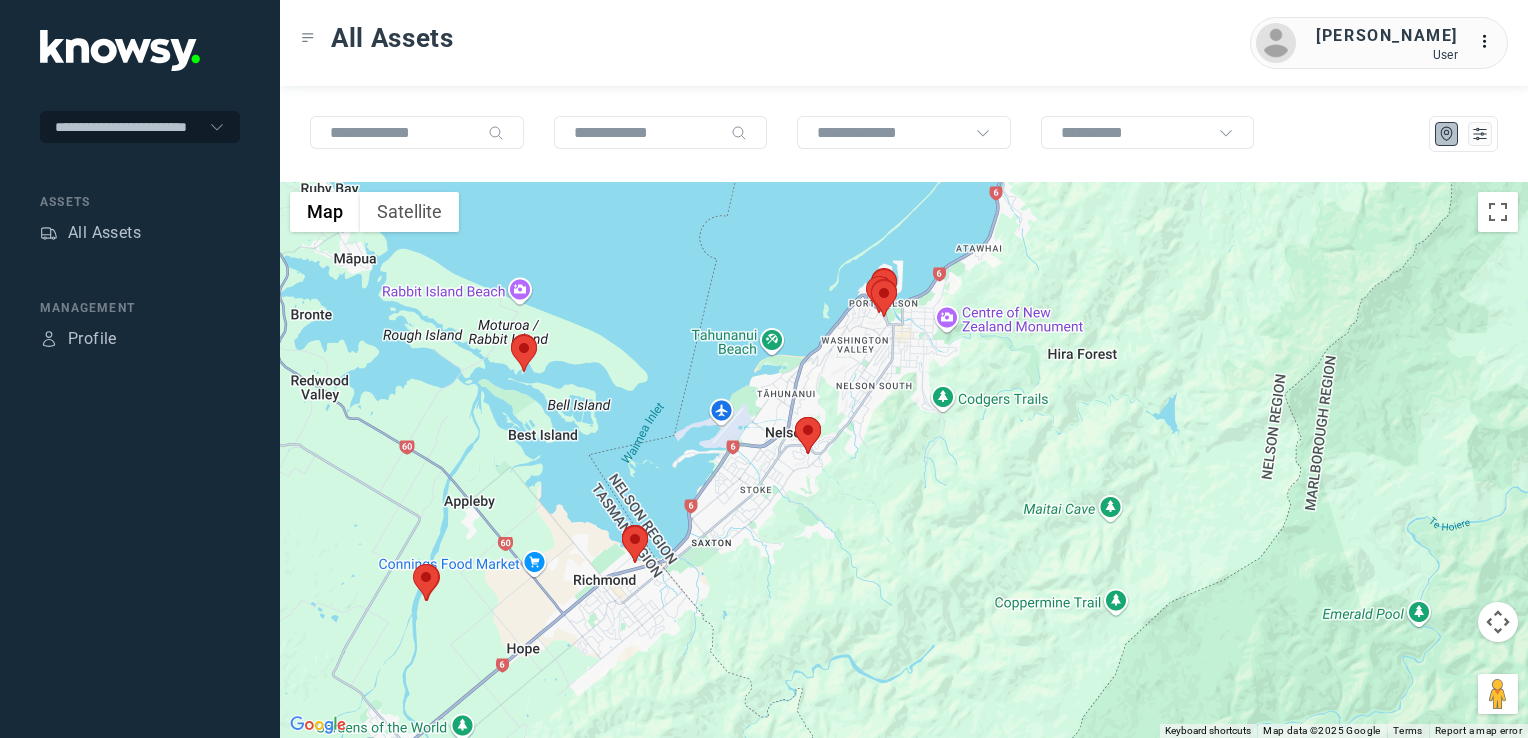 drag, startPoint x: 494, startPoint y: 528, endPoint x: 529, endPoint y: 494, distance: 48.79549 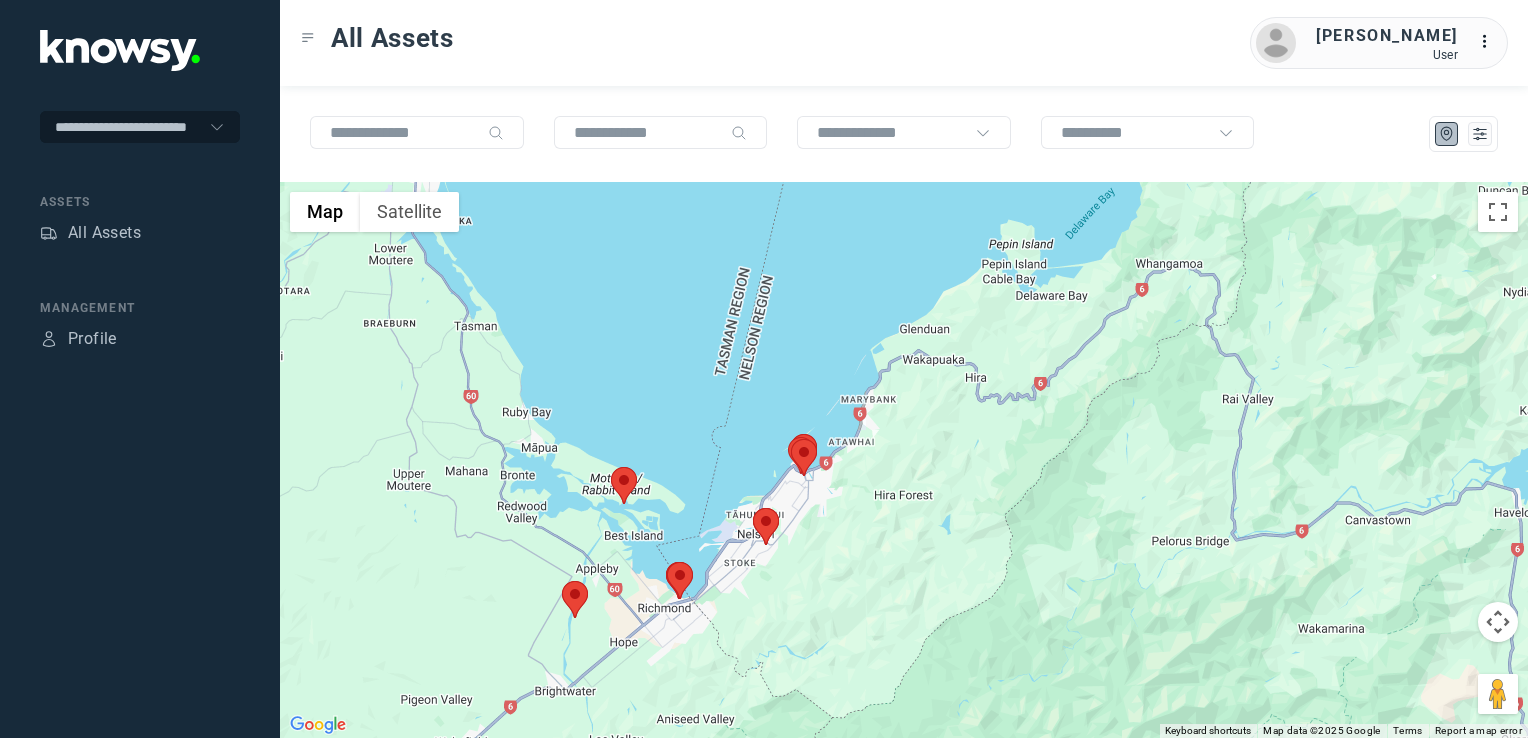 drag, startPoint x: 868, startPoint y: 554, endPoint x: 848, endPoint y: 580, distance: 32.80244 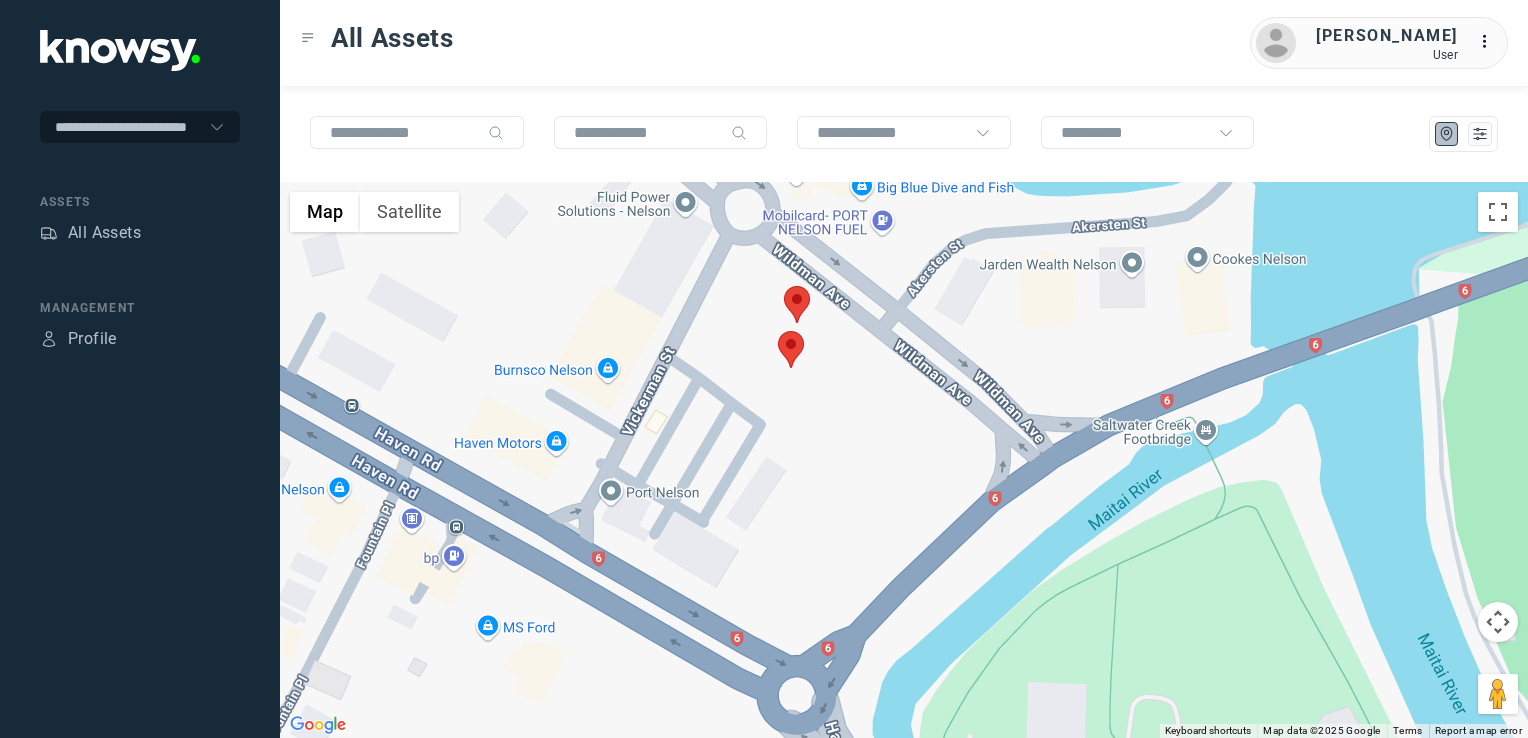 click 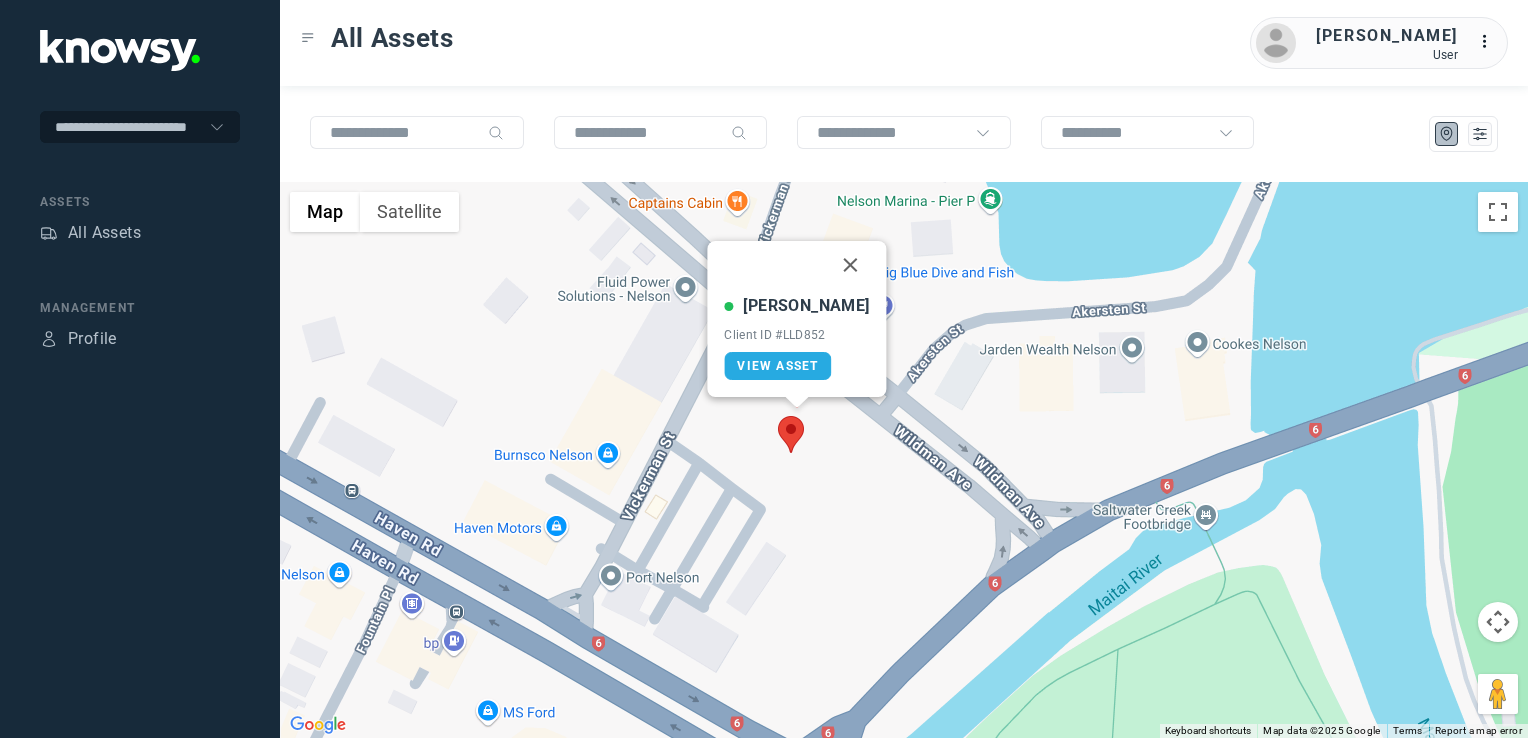 drag, startPoint x: 836, startPoint y: 257, endPoint x: 835, endPoint y: 296, distance: 39.012817 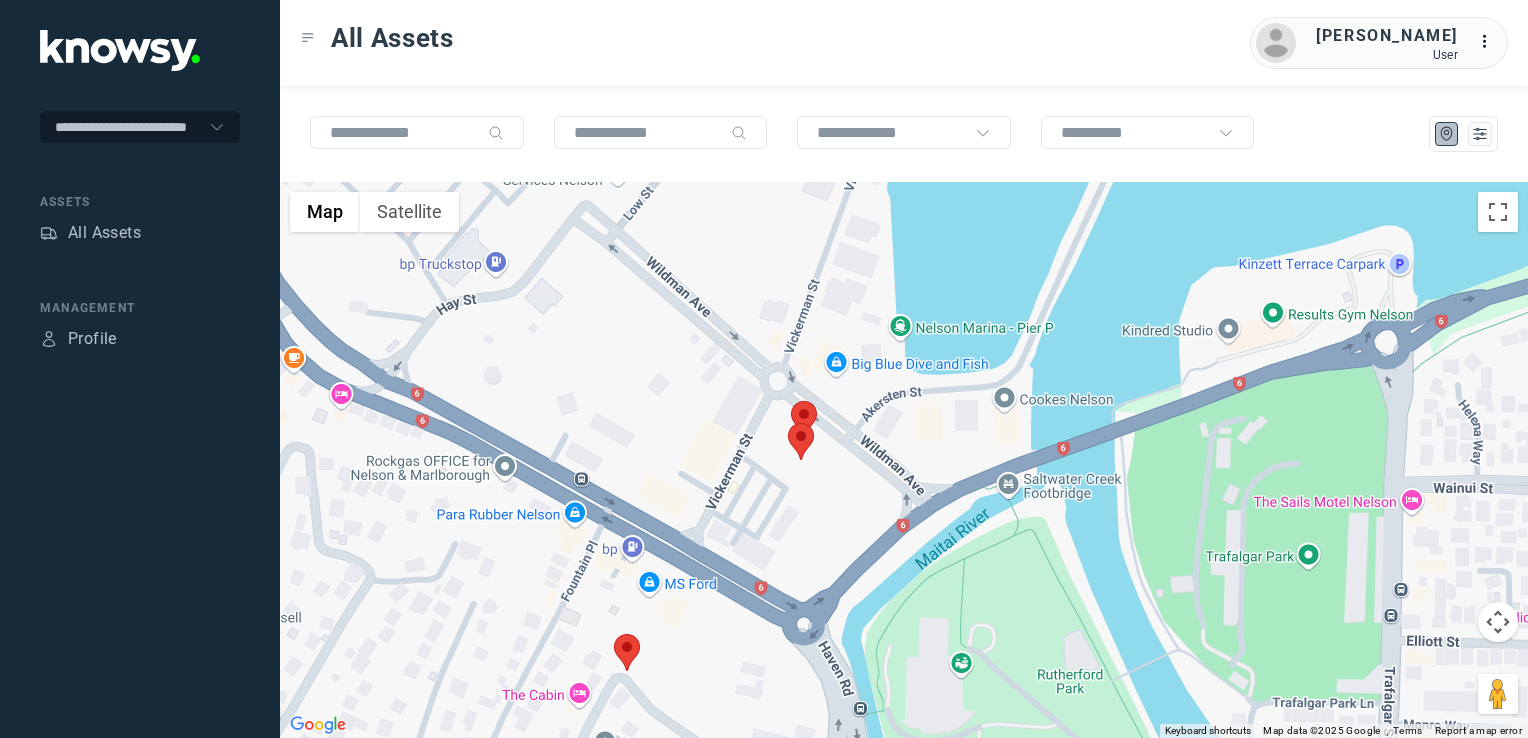 drag, startPoint x: 701, startPoint y: 569, endPoint x: 728, endPoint y: 486, distance: 87.28116 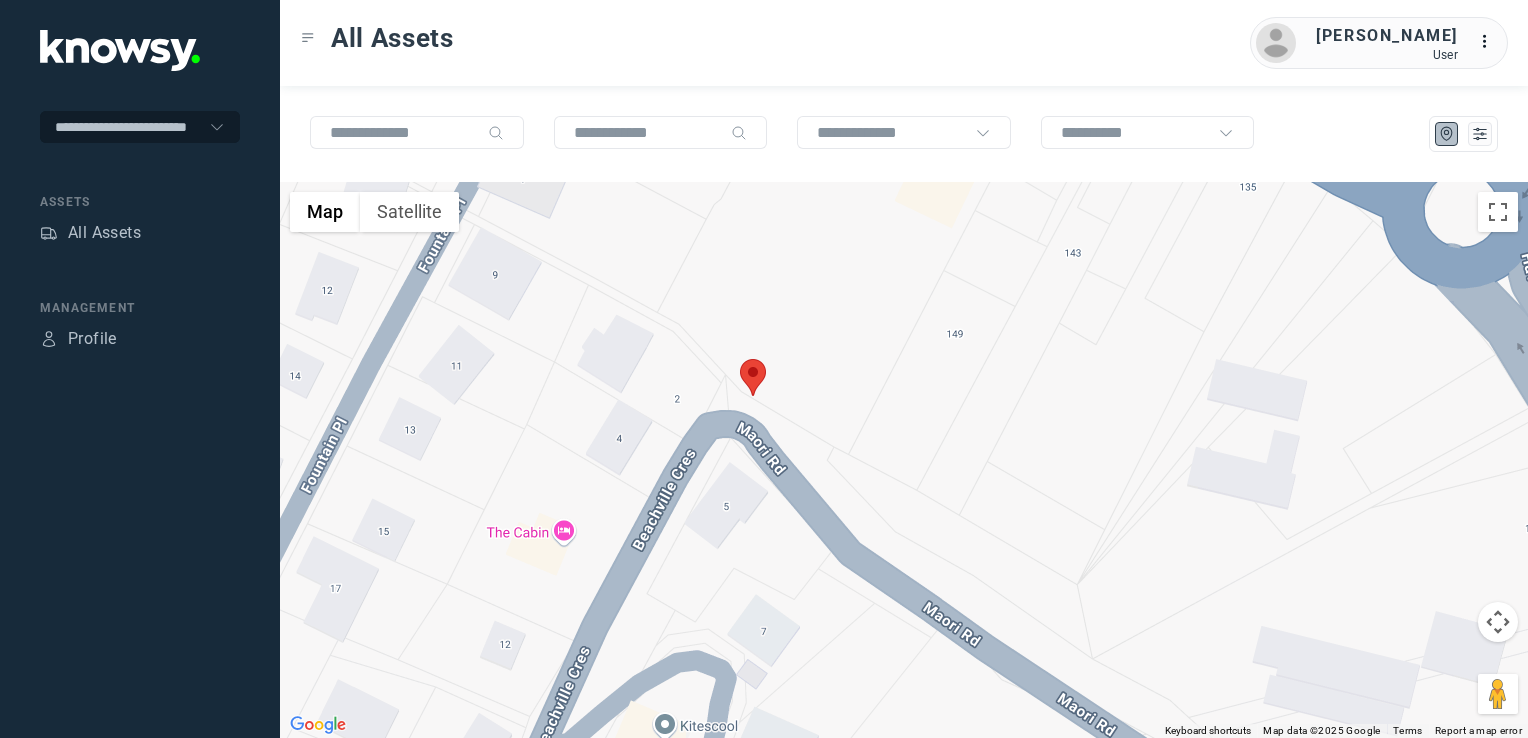 click 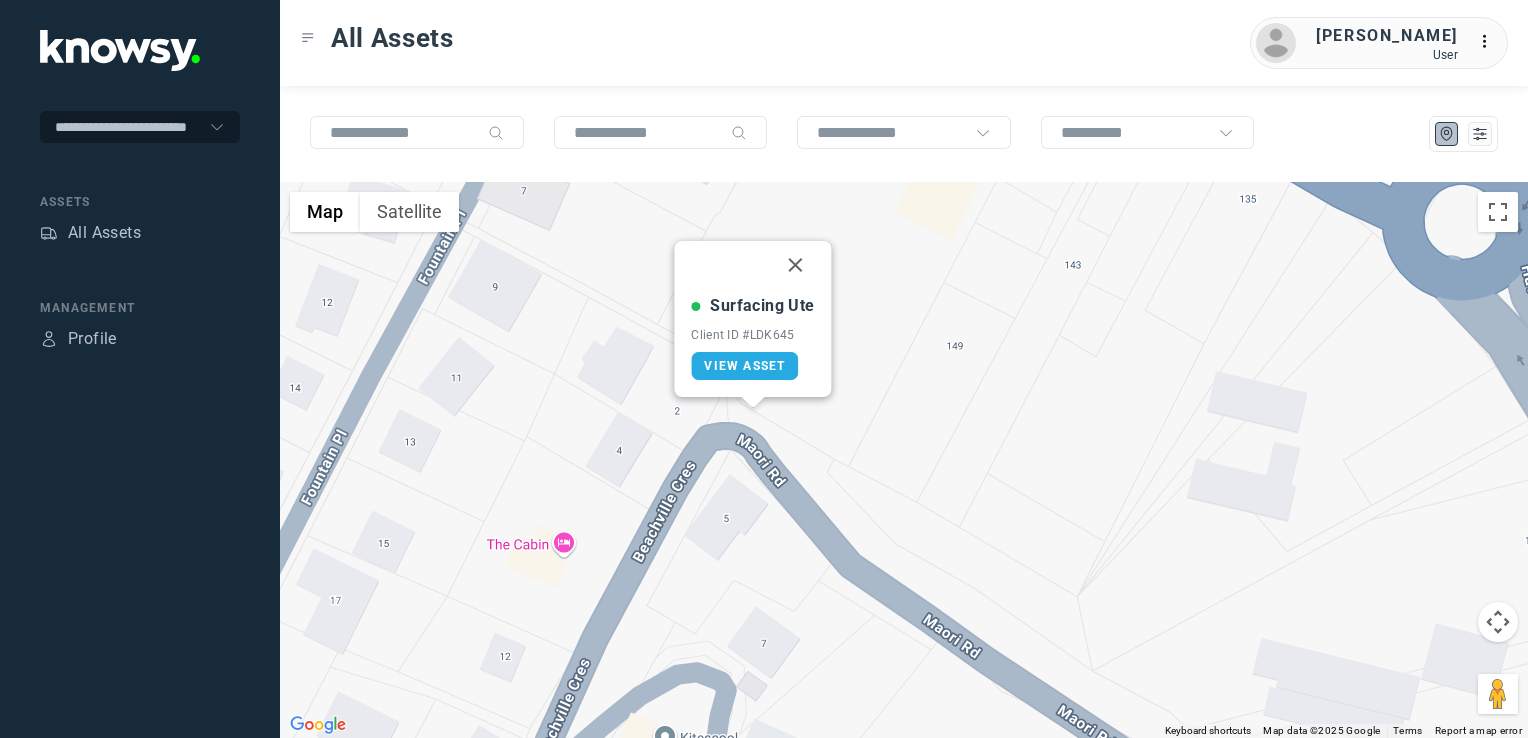 drag, startPoint x: 785, startPoint y: 258, endPoint x: 800, endPoint y: 329, distance: 72.56721 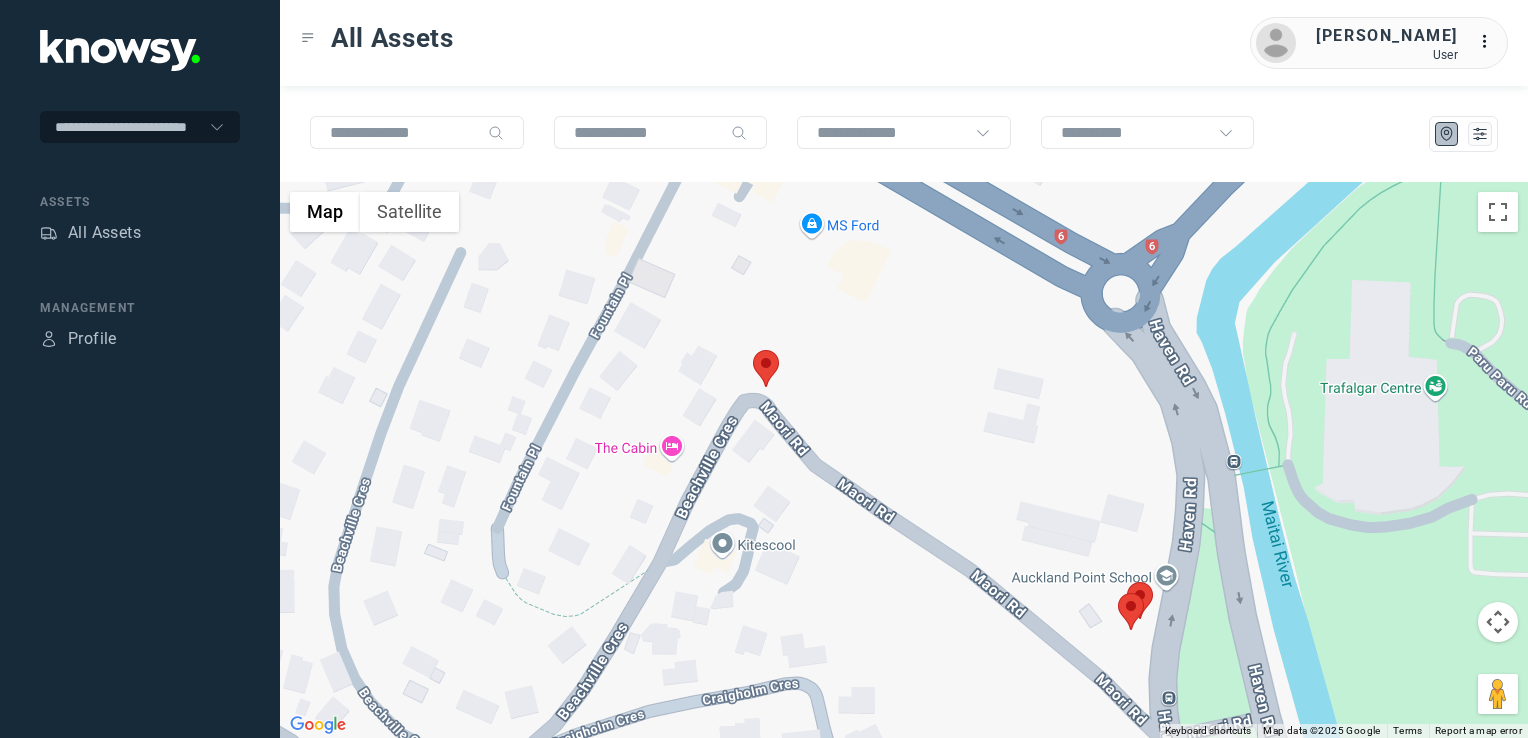 drag, startPoint x: 790, startPoint y: 622, endPoint x: 802, endPoint y: 466, distance: 156.46086 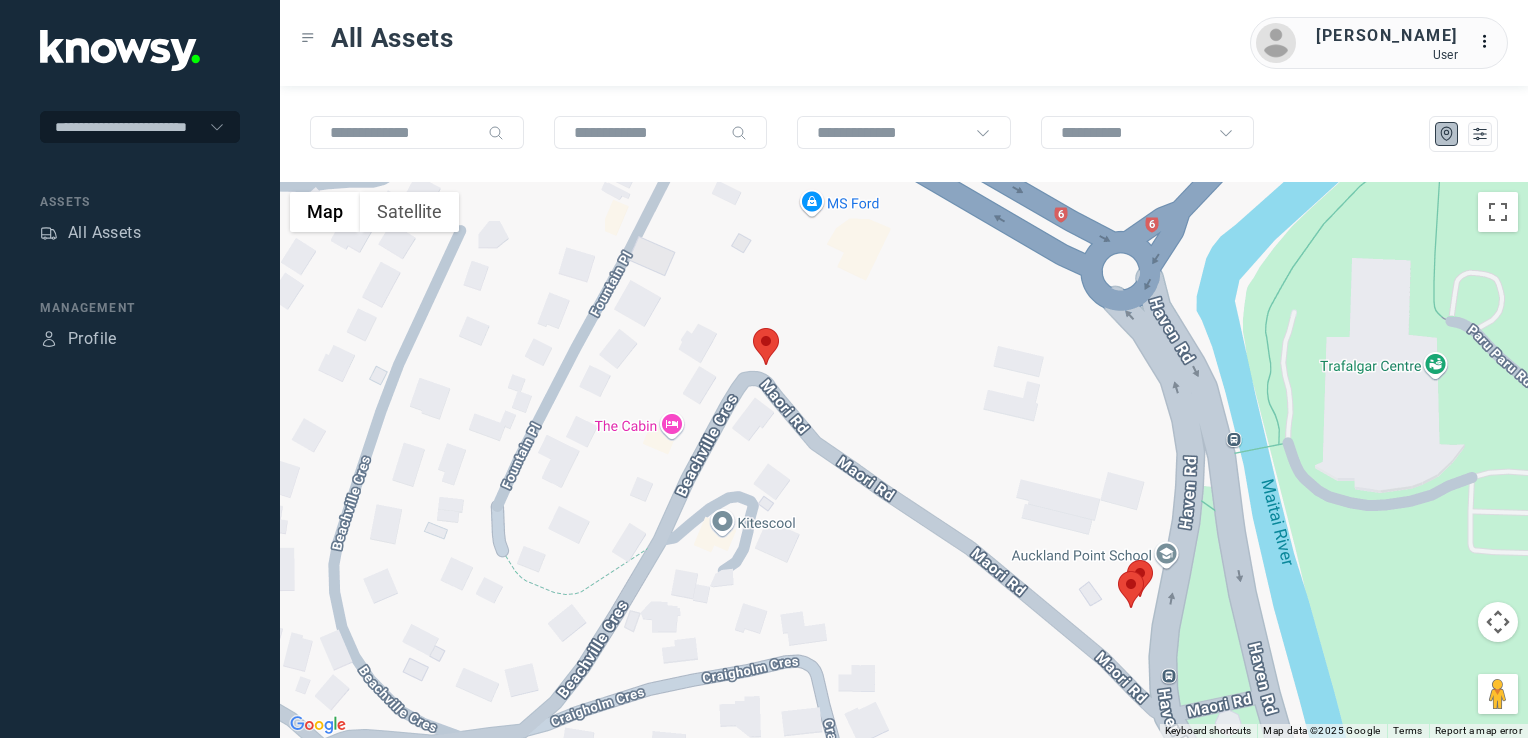 click 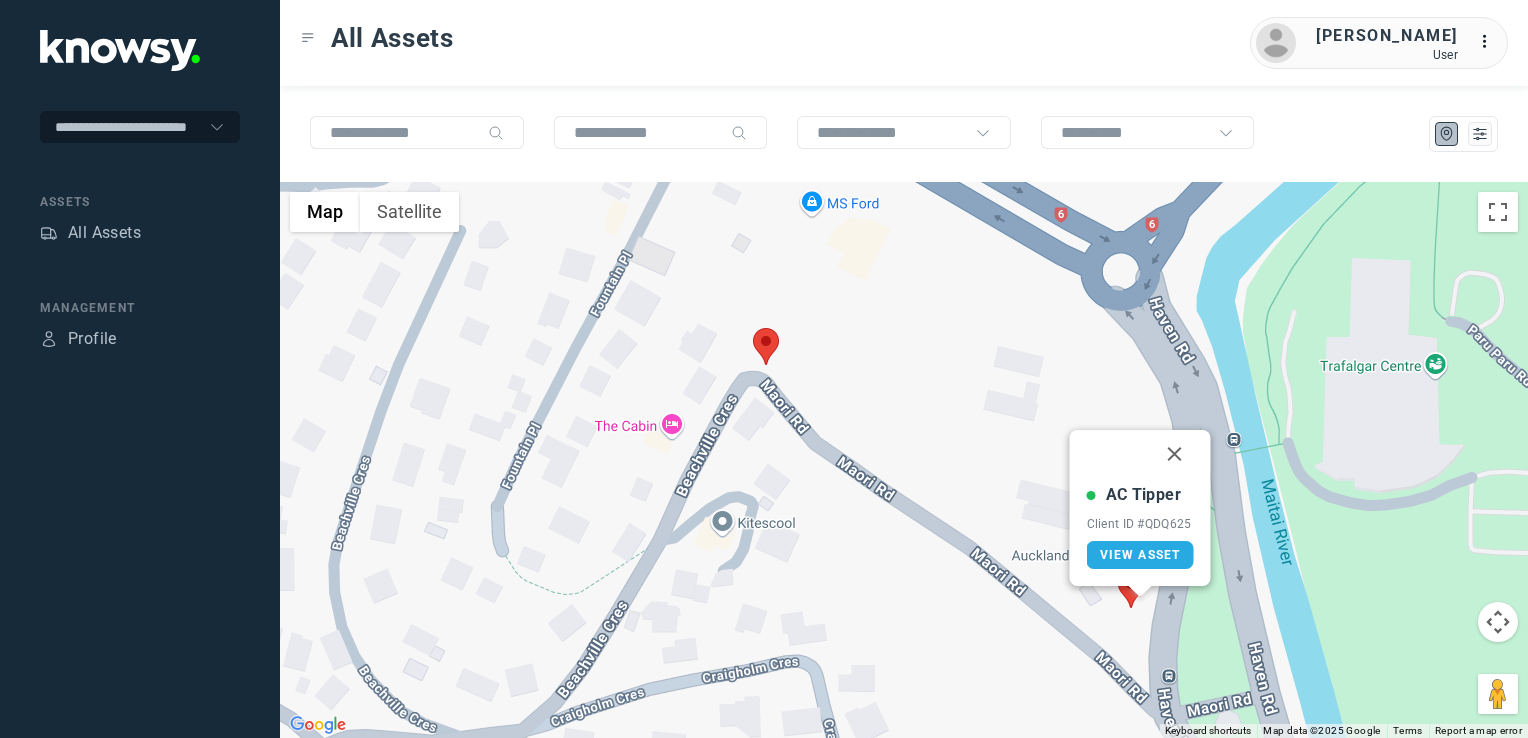 click 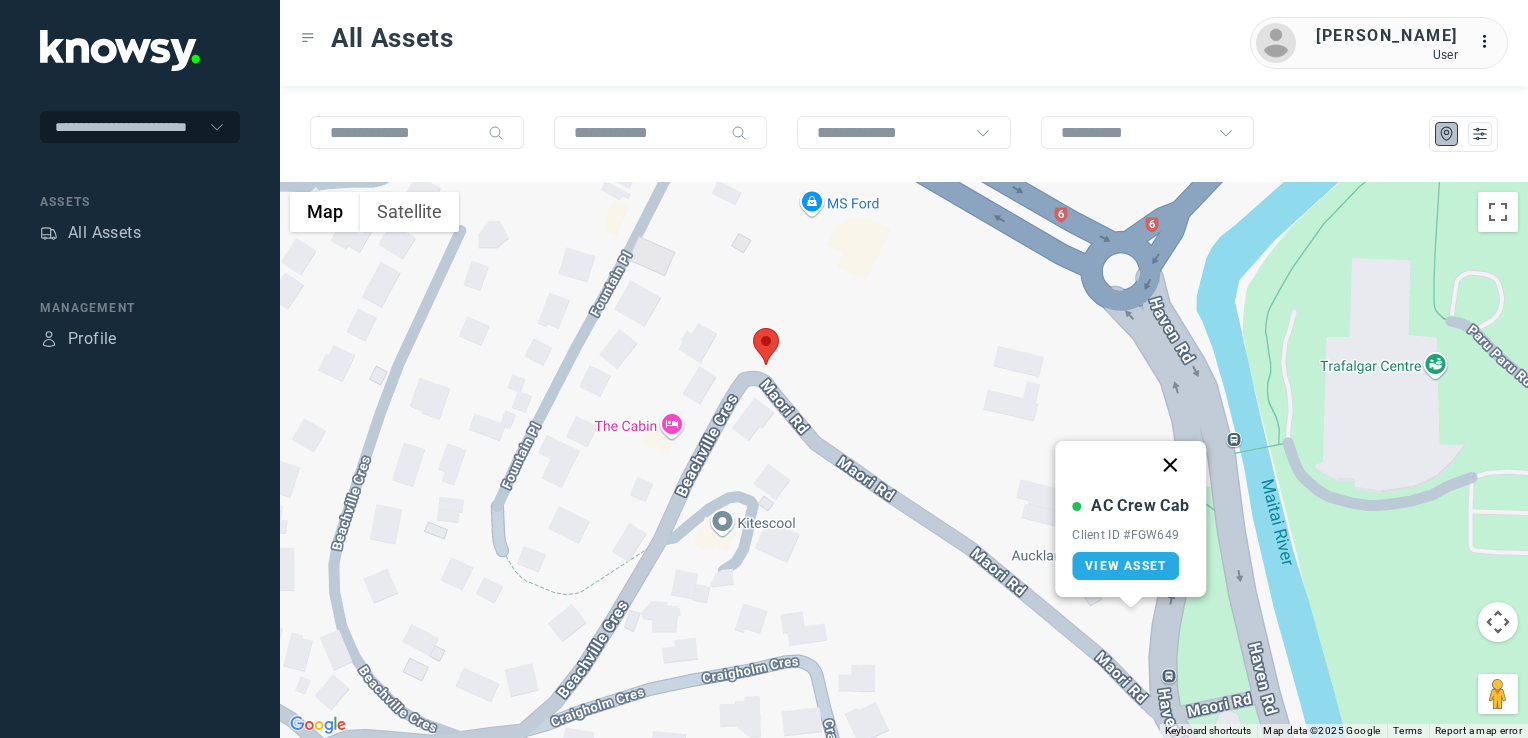 drag, startPoint x: 1176, startPoint y: 458, endPoint x: 1054, endPoint y: 548, distance: 151.60475 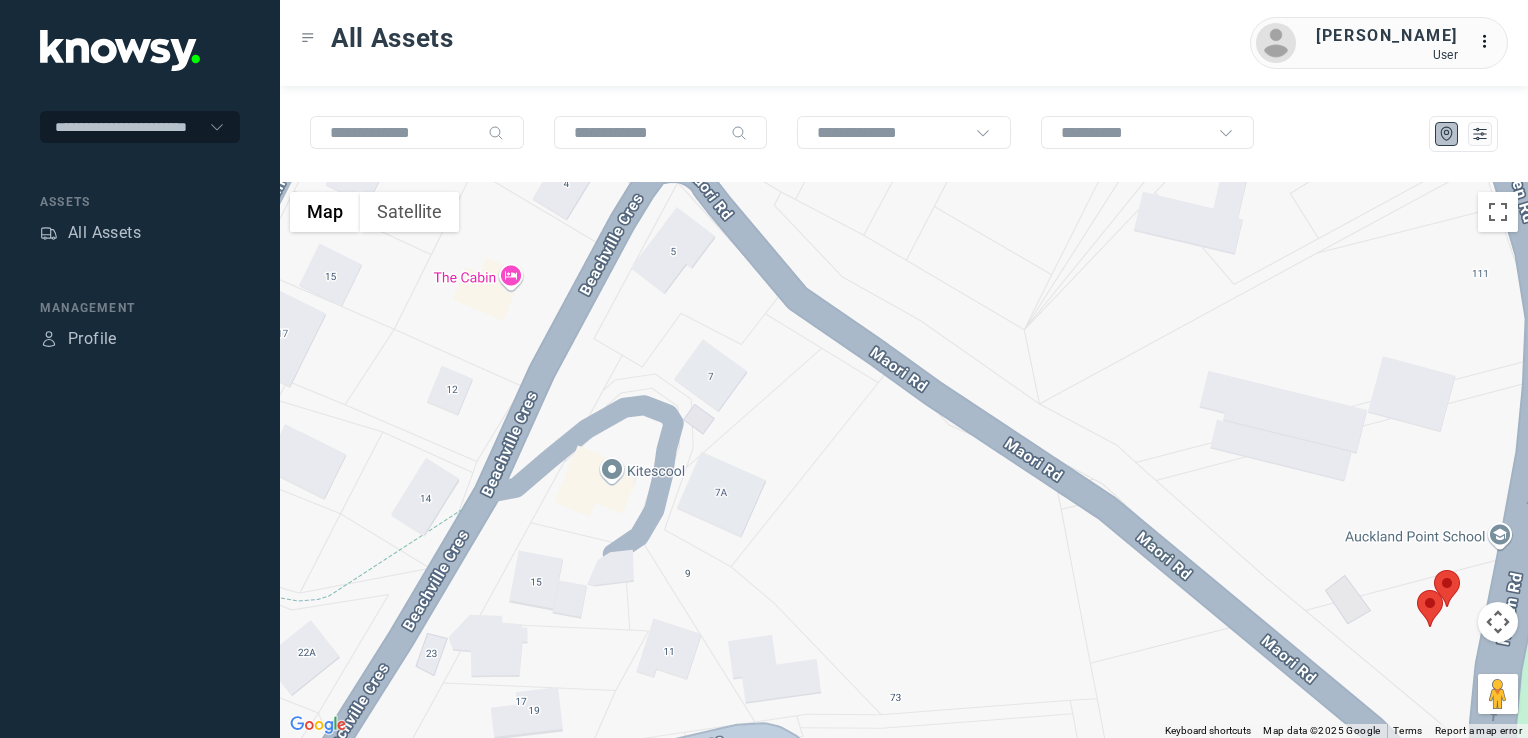 drag, startPoint x: 824, startPoint y: 566, endPoint x: 968, endPoint y: 490, distance: 162.82506 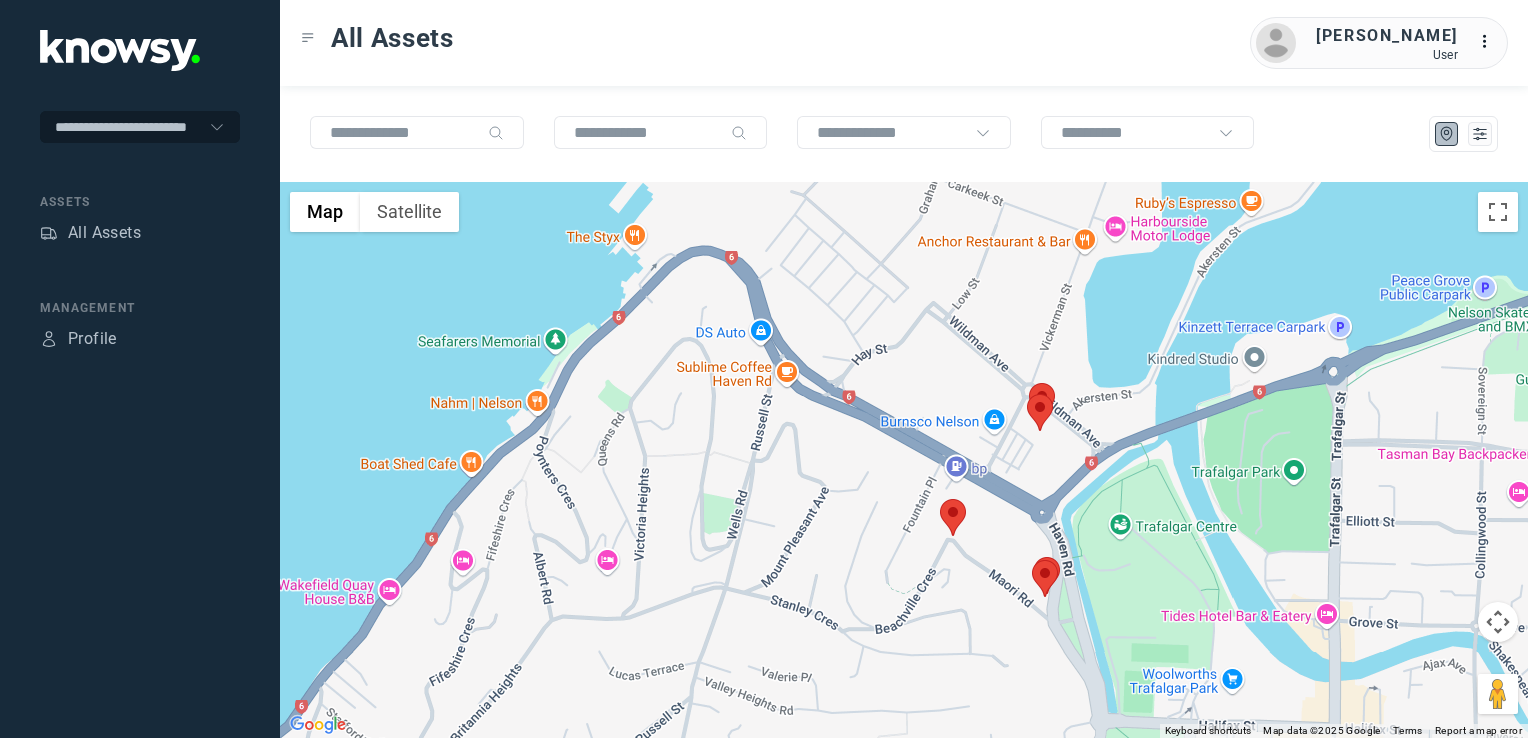 drag, startPoint x: 784, startPoint y: 609, endPoint x: 908, endPoint y: 627, distance: 125.299644 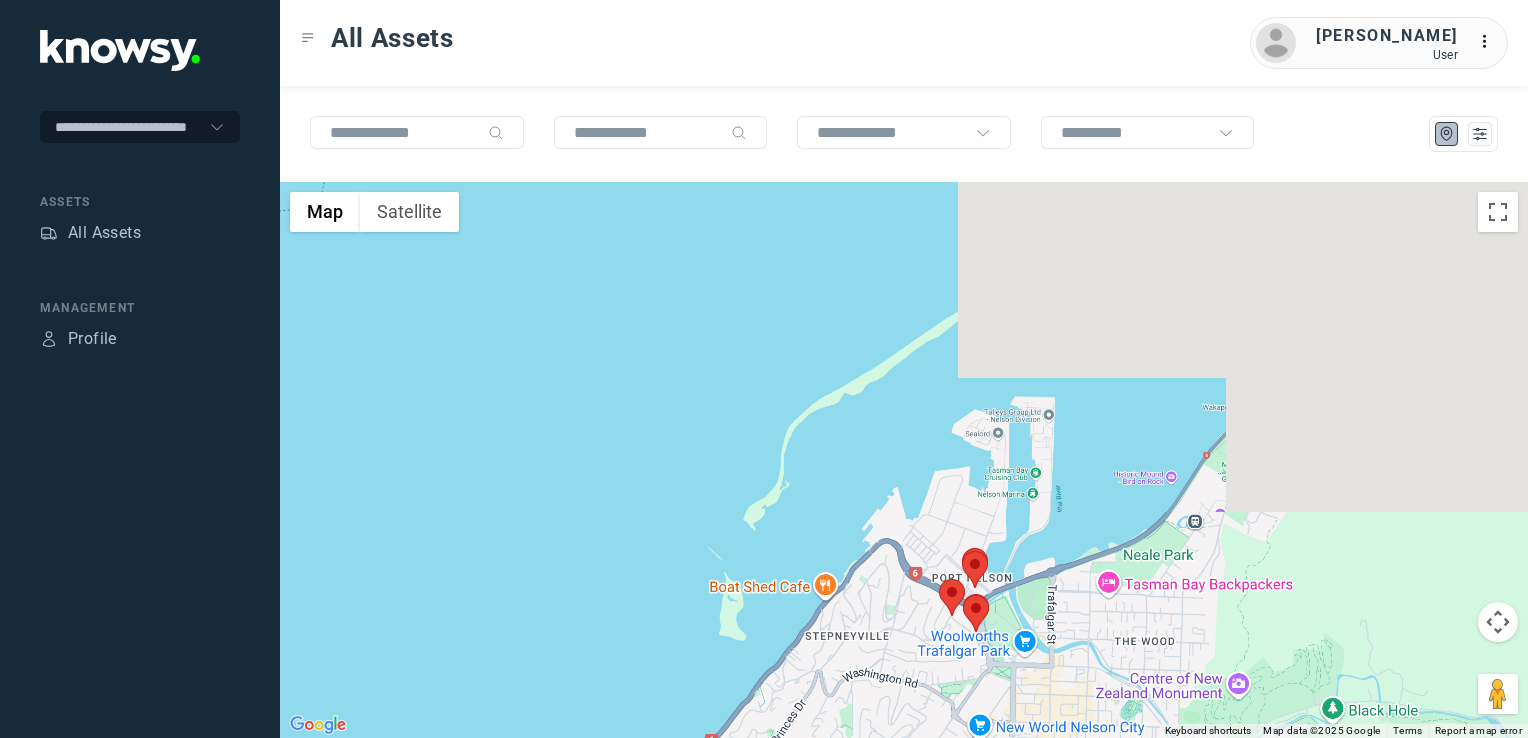 click on "To navigate, press the arrow keys." 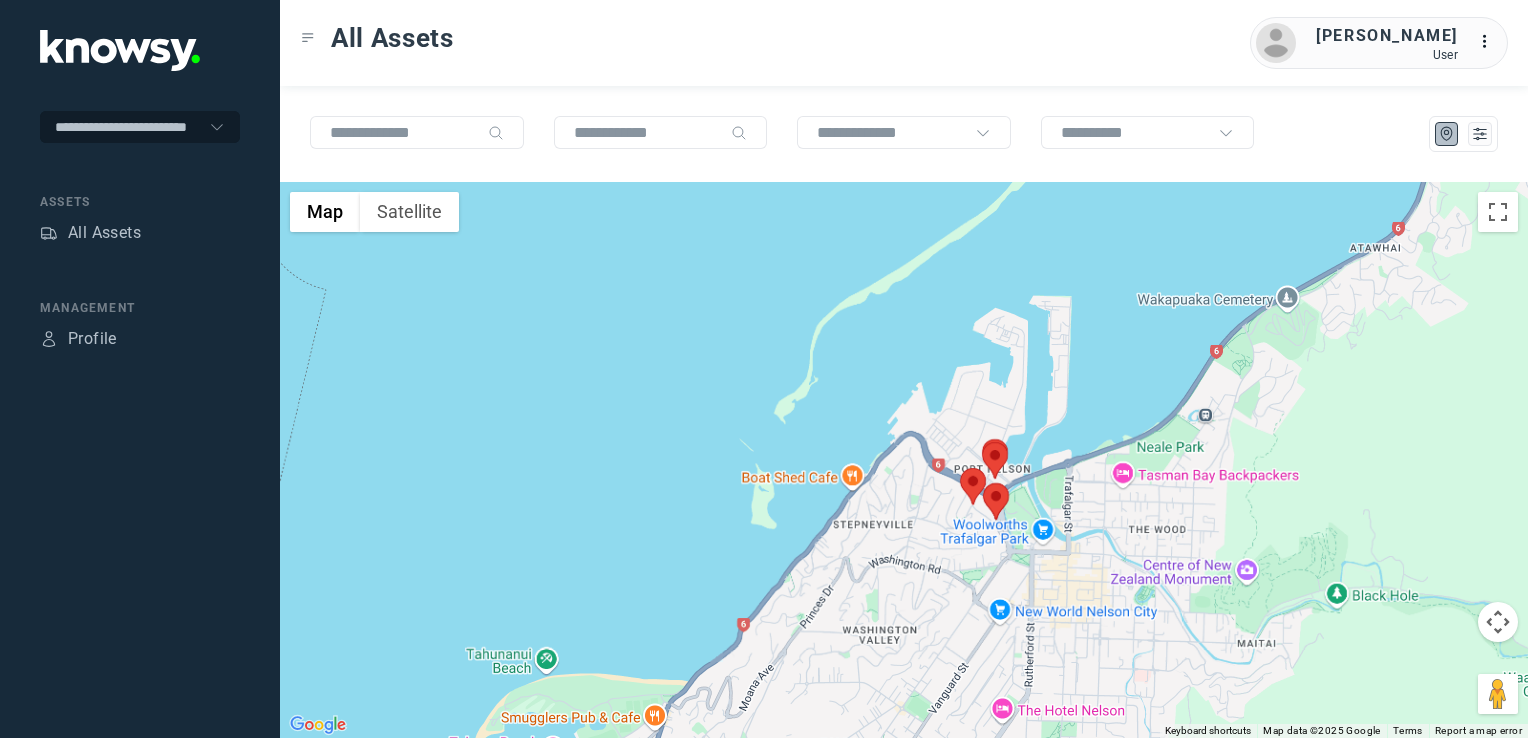 click on "To navigate, press the arrow keys." 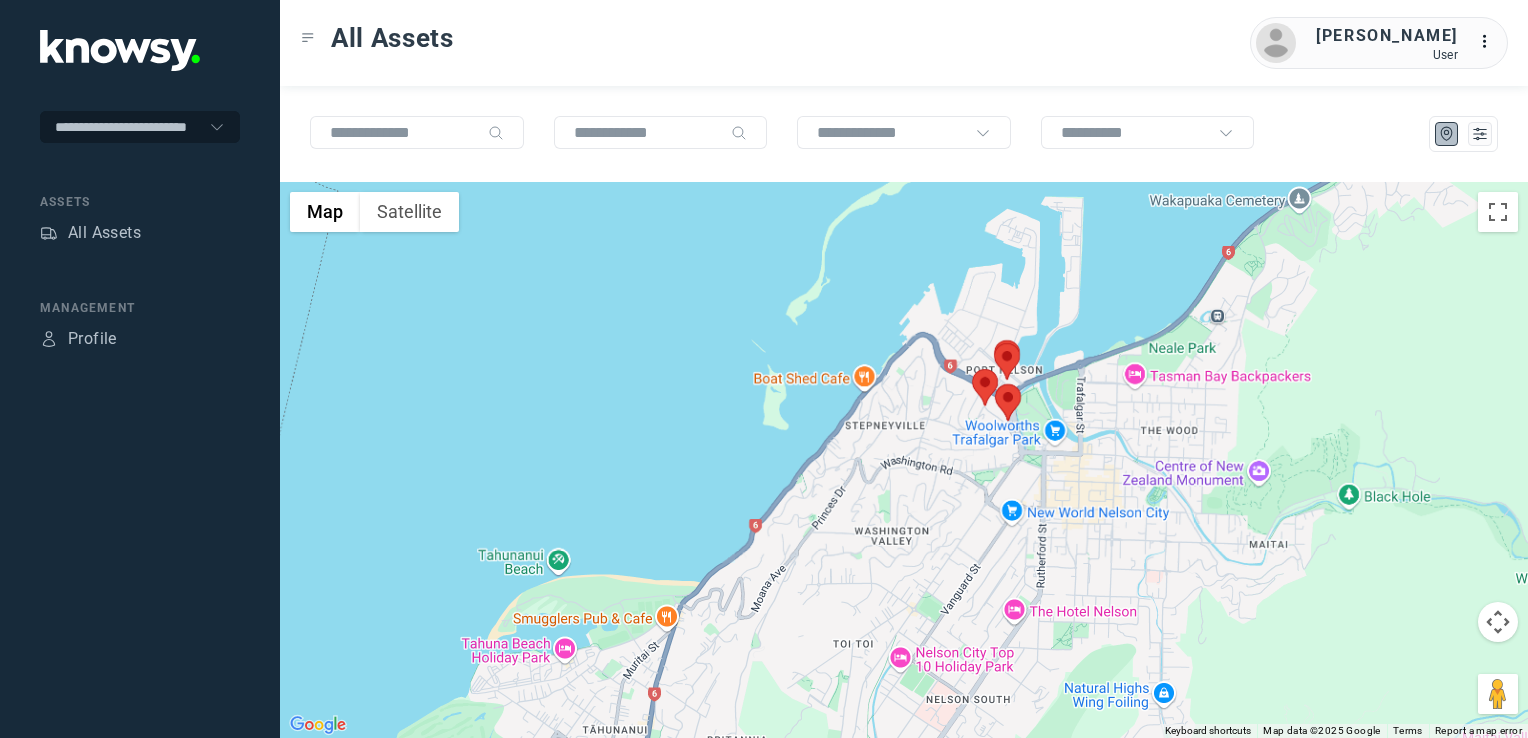drag, startPoint x: 897, startPoint y: 558, endPoint x: 904, endPoint y: 505, distance: 53.460266 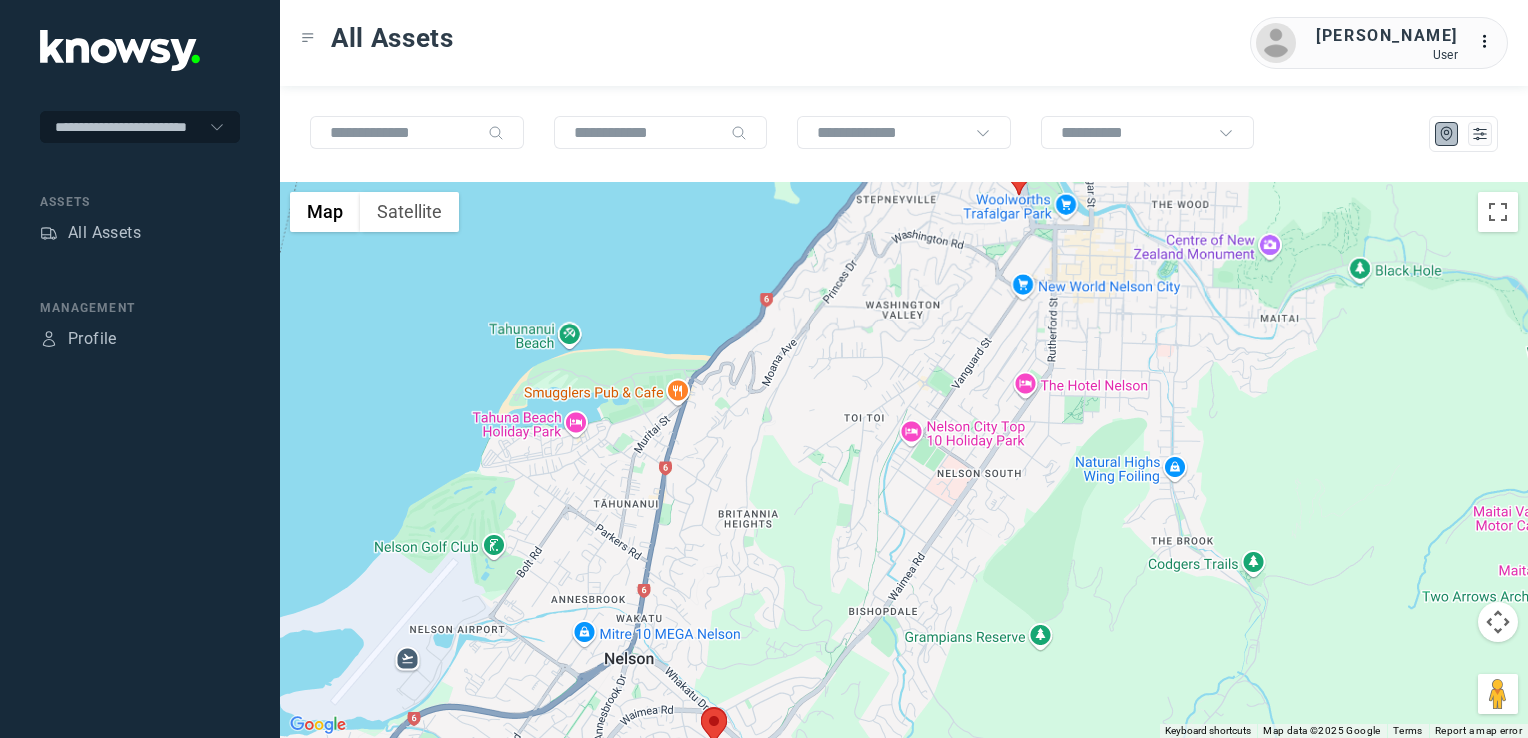 click on "To navigate, press the arrow keys." 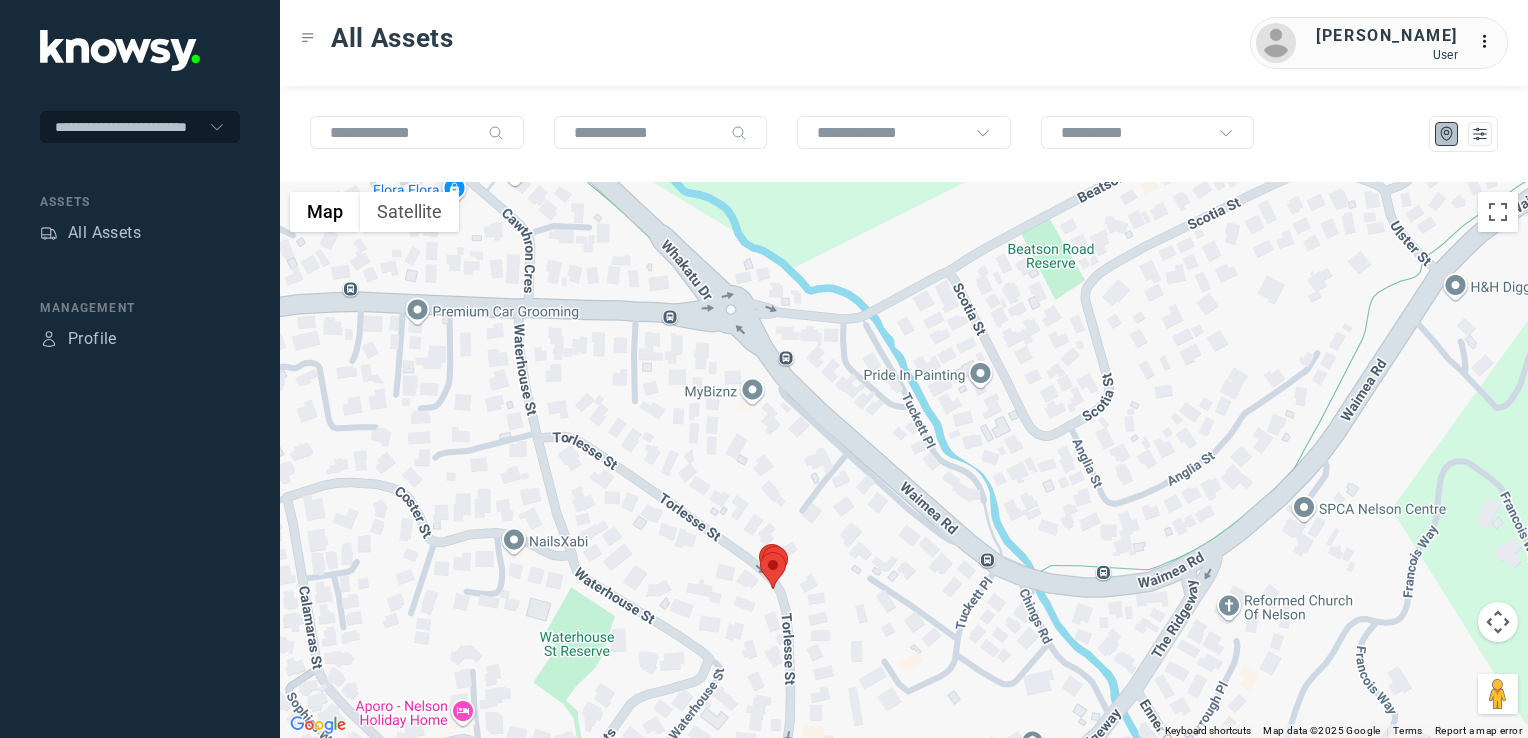 click 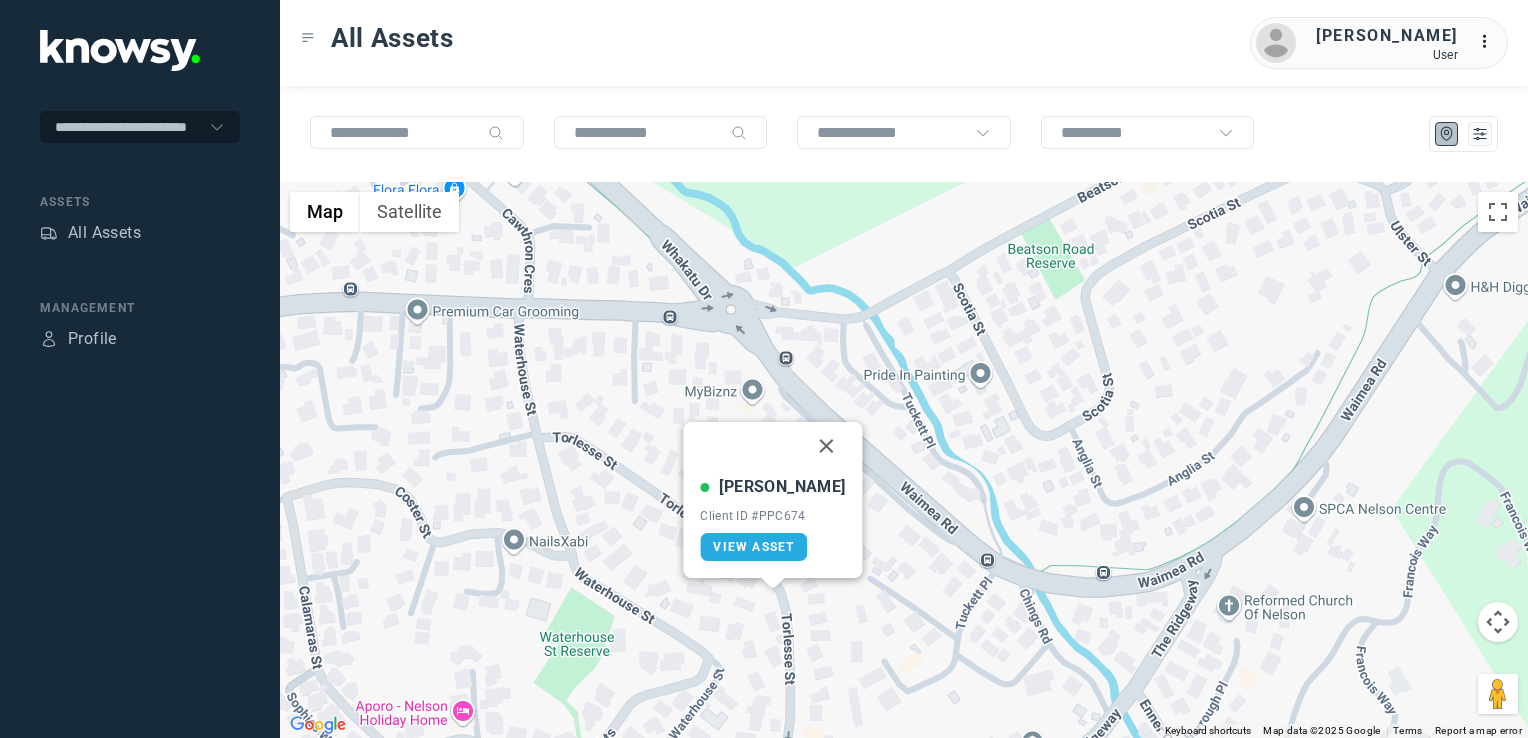 drag, startPoint x: 816, startPoint y: 444, endPoint x: 828, endPoint y: 504, distance: 61.188232 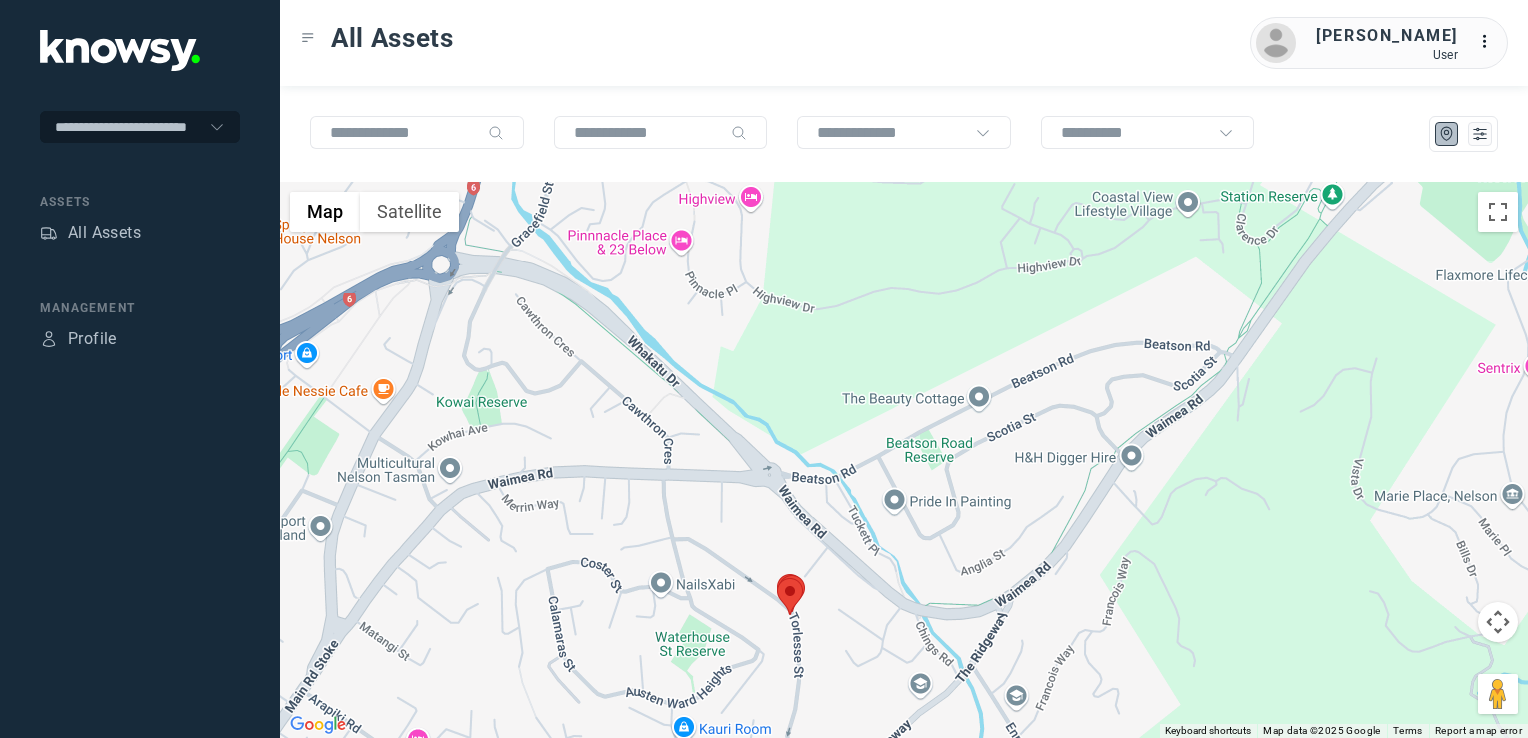 drag, startPoint x: 799, startPoint y: 566, endPoint x: 865, endPoint y: 497, distance: 95.48299 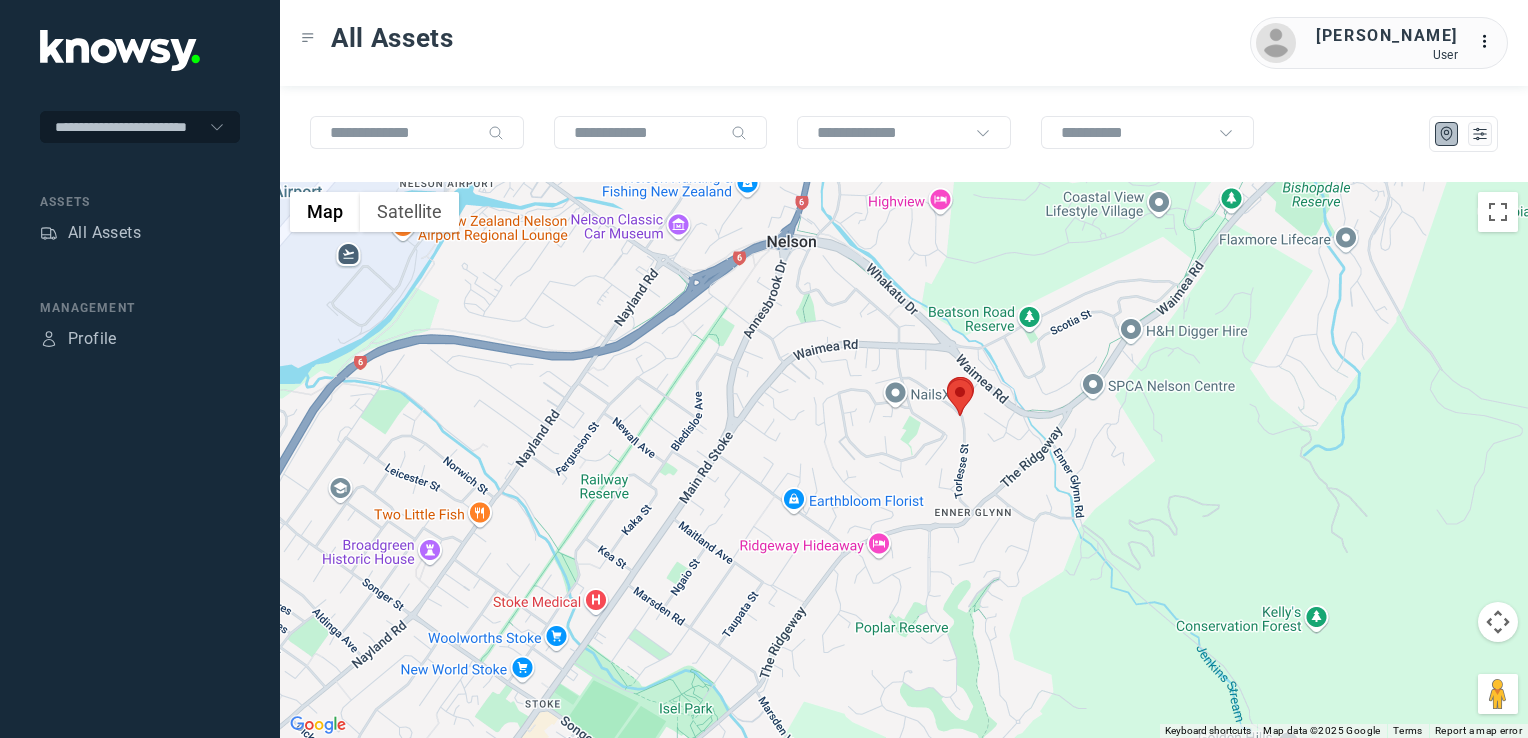 drag, startPoint x: 620, startPoint y: 556, endPoint x: 672, endPoint y: 513, distance: 67.47592 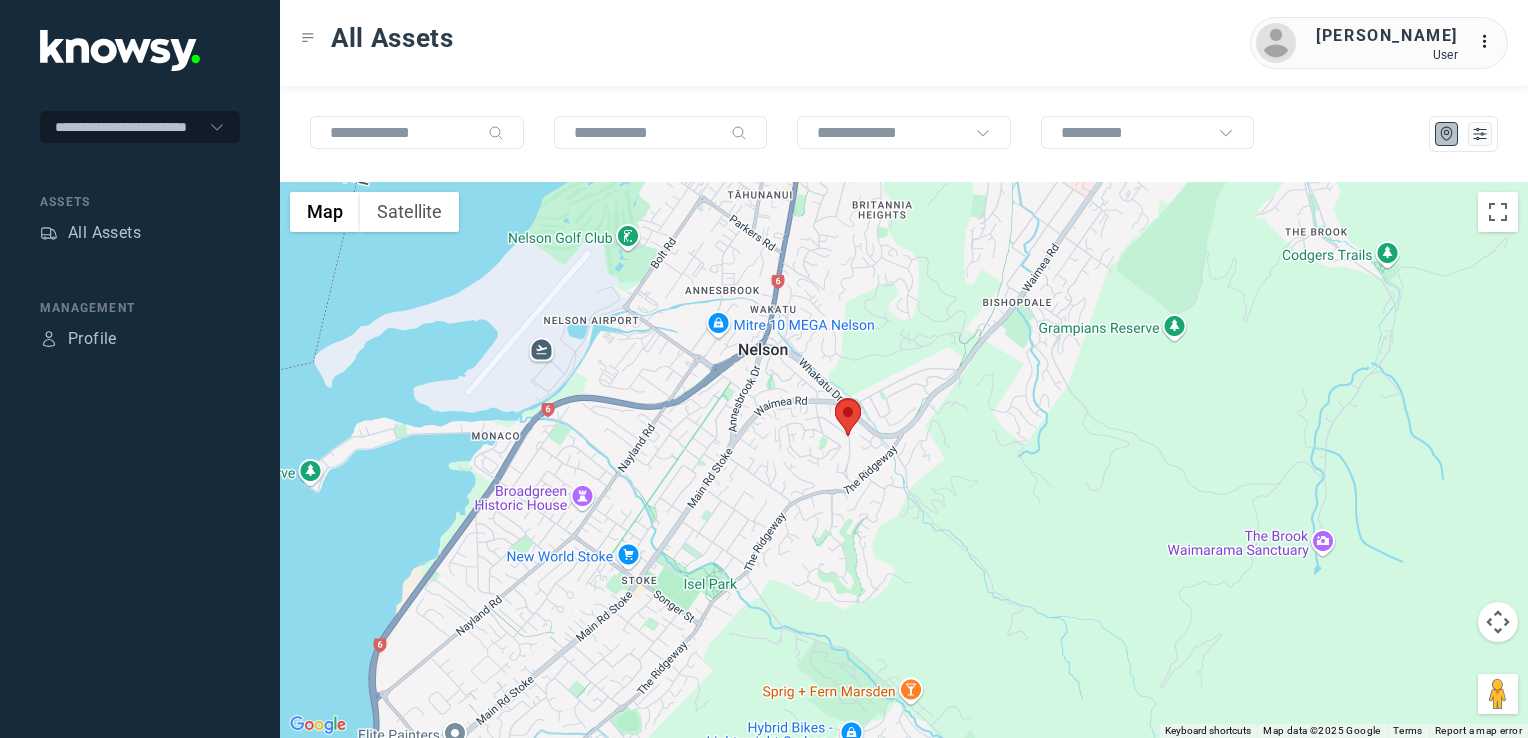 drag, startPoint x: 654, startPoint y: 558, endPoint x: 730, endPoint y: 512, distance: 88.83693 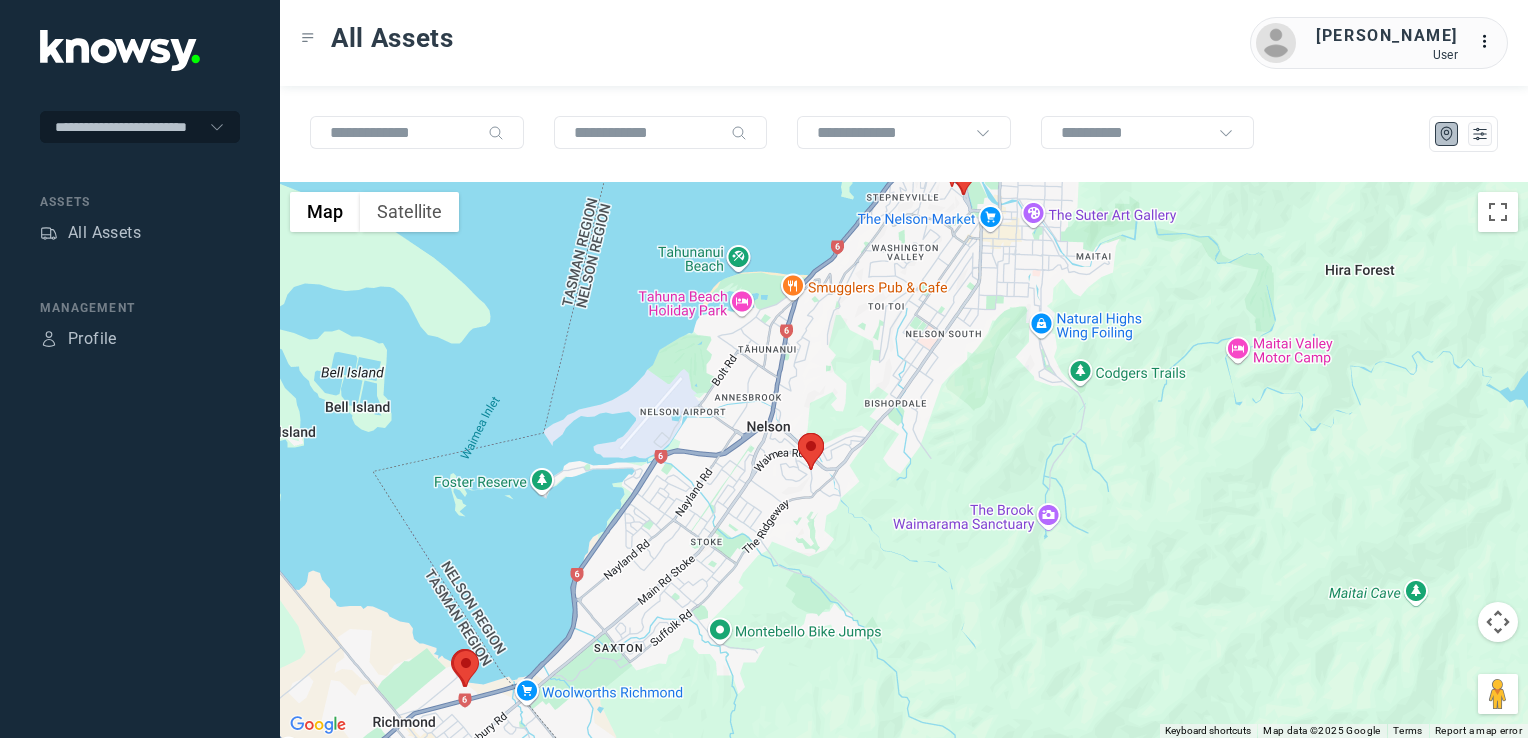 drag, startPoint x: 713, startPoint y: 554, endPoint x: 712, endPoint y: 523, distance: 31.016125 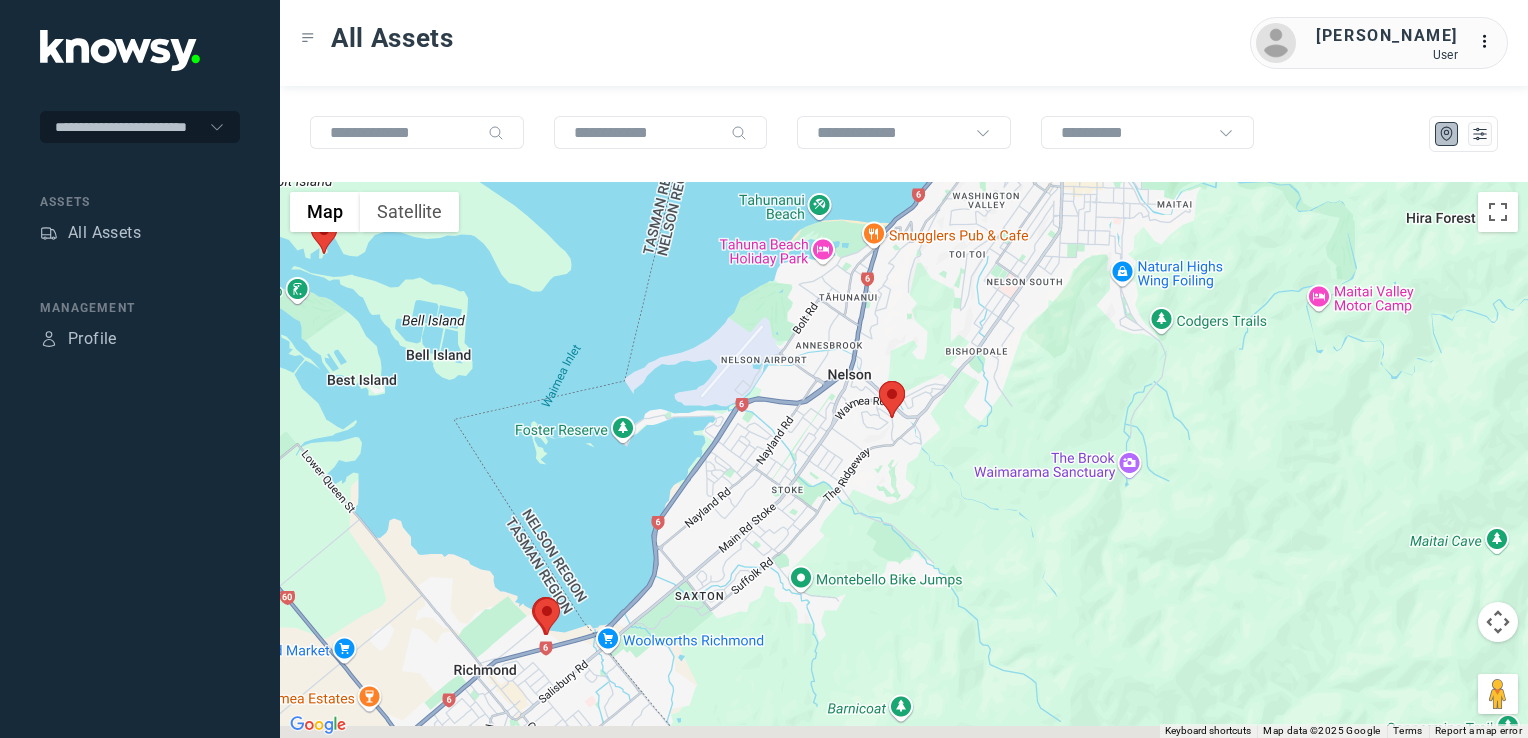drag, startPoint x: 735, startPoint y: 558, endPoint x: 785, endPoint y: 525, distance: 59.908264 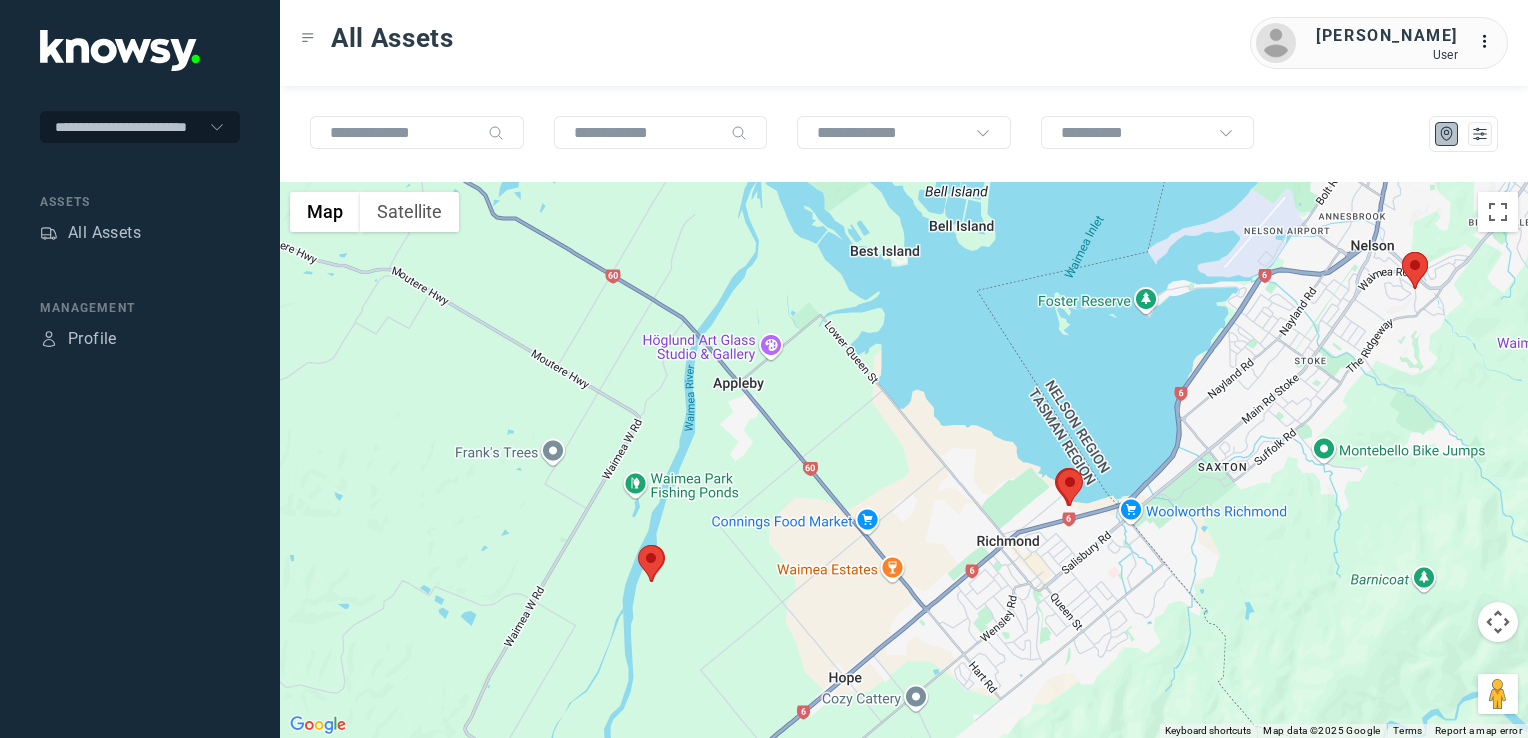 drag, startPoint x: 904, startPoint y: 720, endPoint x: 1173, endPoint y: 584, distance: 301.42496 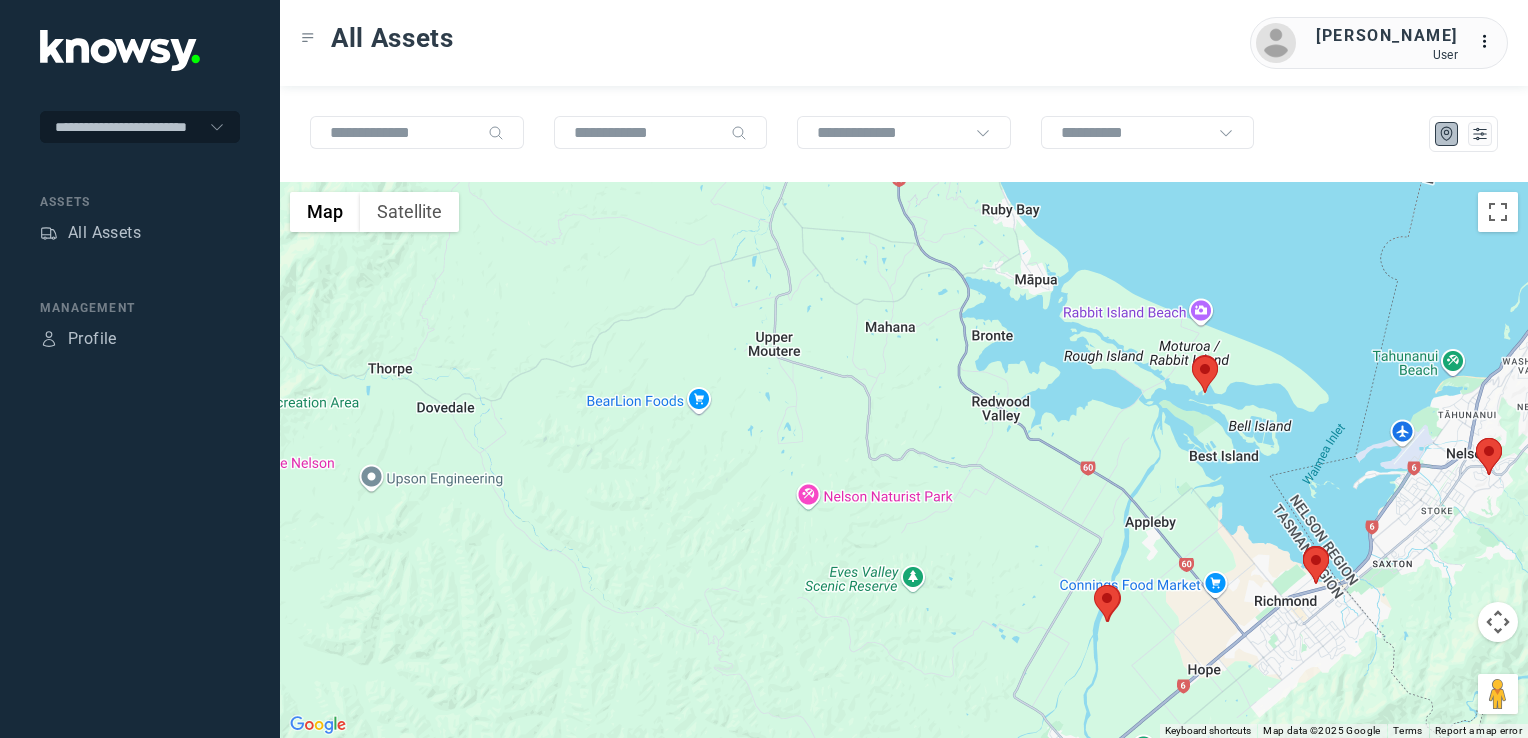 click on "To navigate, press the arrow keys." 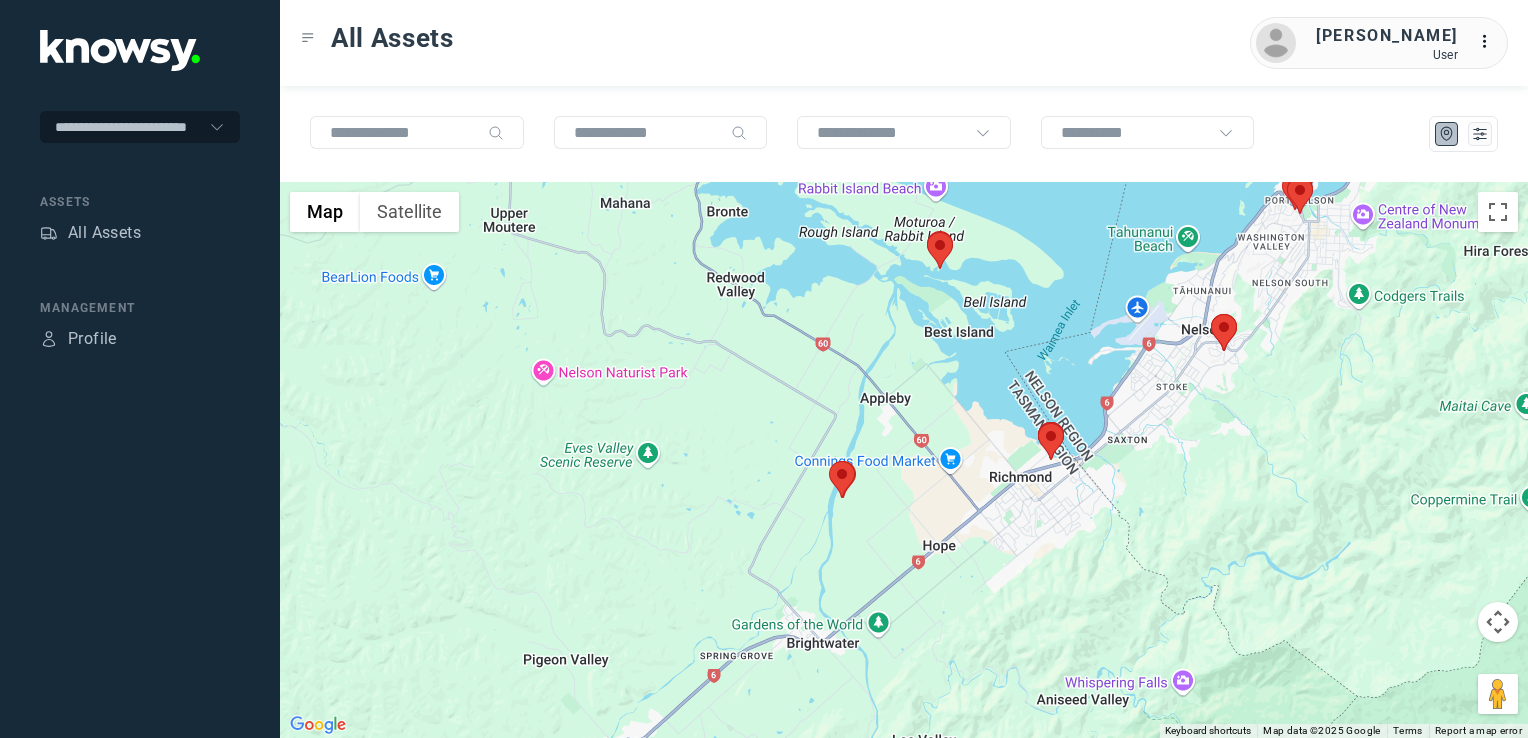 drag, startPoint x: 1140, startPoint y: 543, endPoint x: 1077, endPoint y: 548, distance: 63.1981 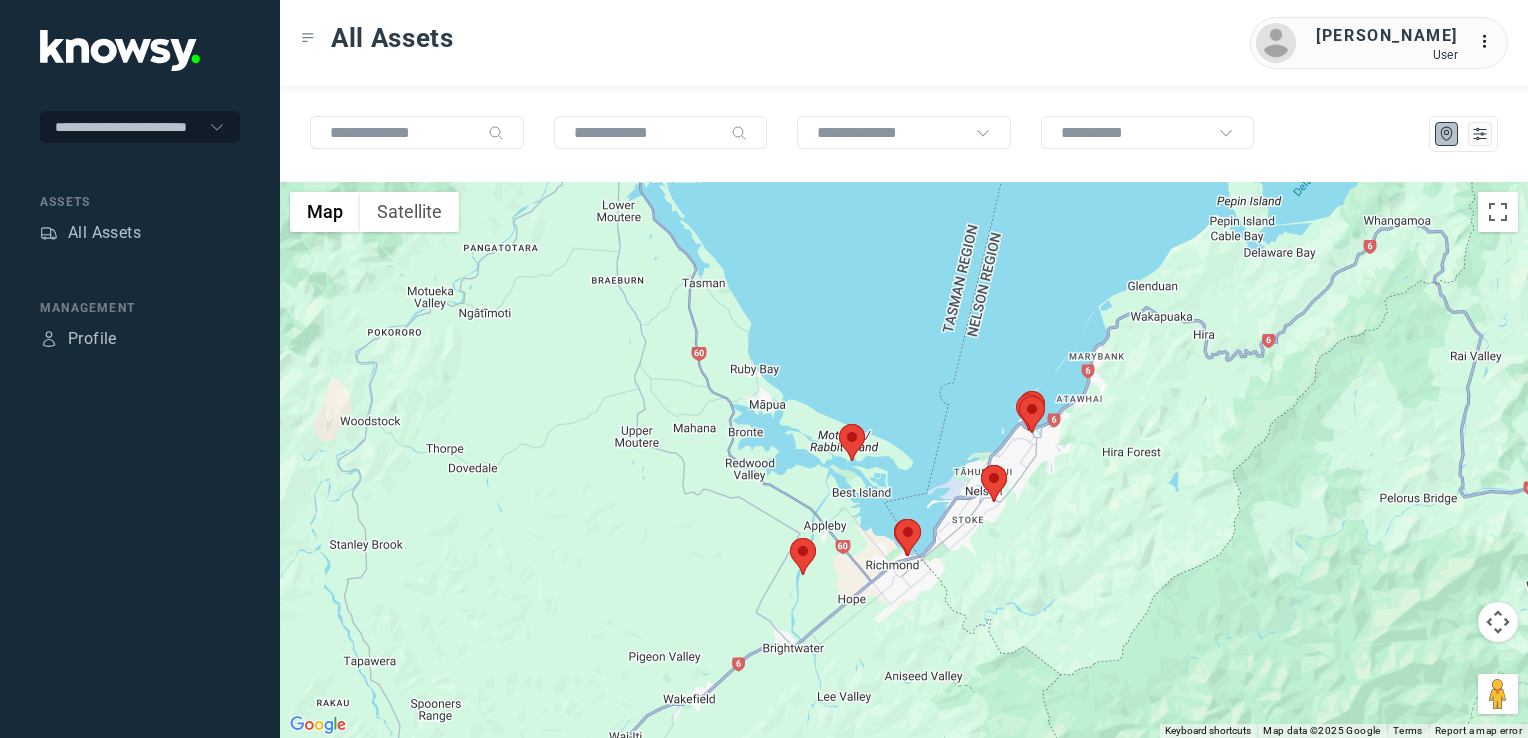 drag, startPoint x: 1092, startPoint y: 590, endPoint x: 1100, endPoint y: 605, distance: 17 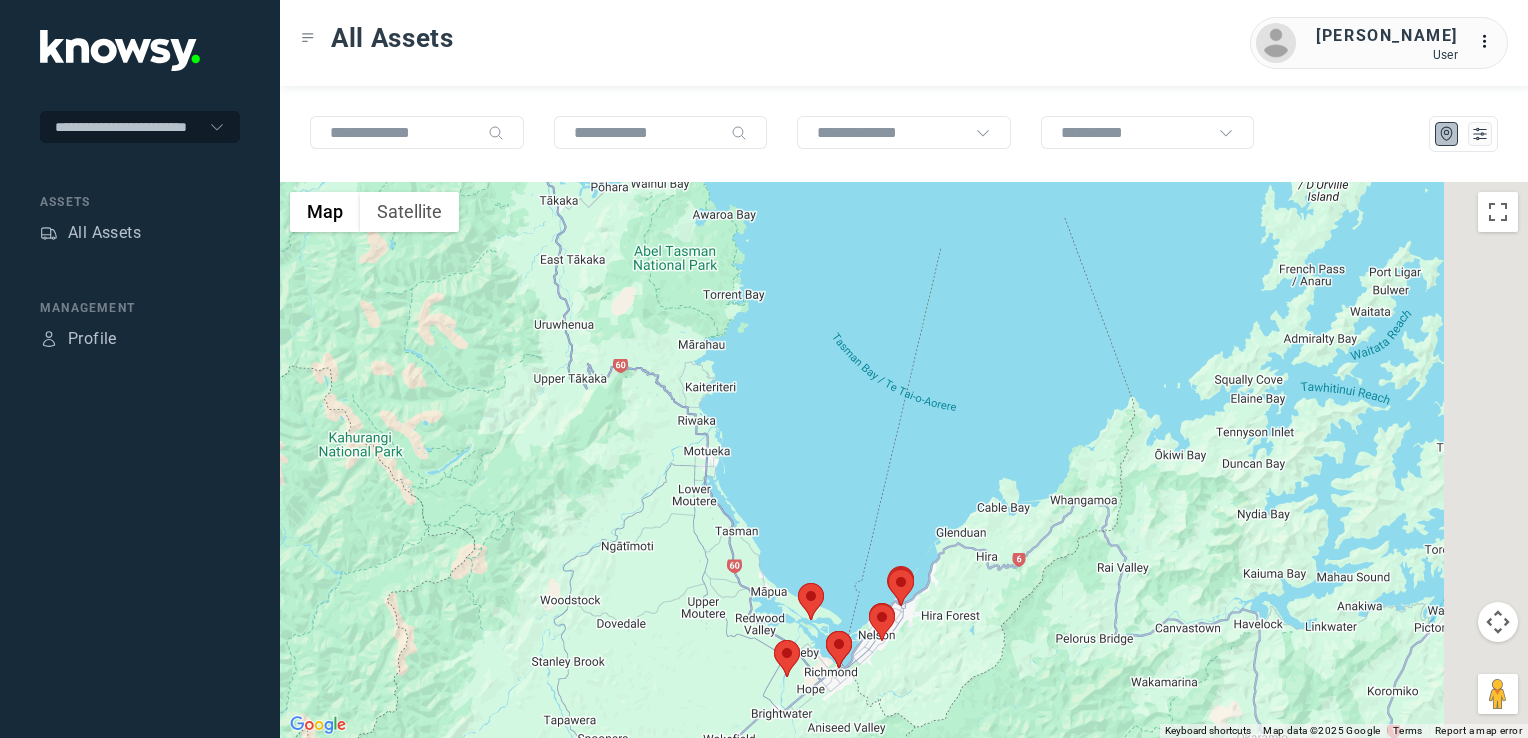 drag, startPoint x: 1202, startPoint y: 591, endPoint x: 1082, endPoint y: 646, distance: 132.00378 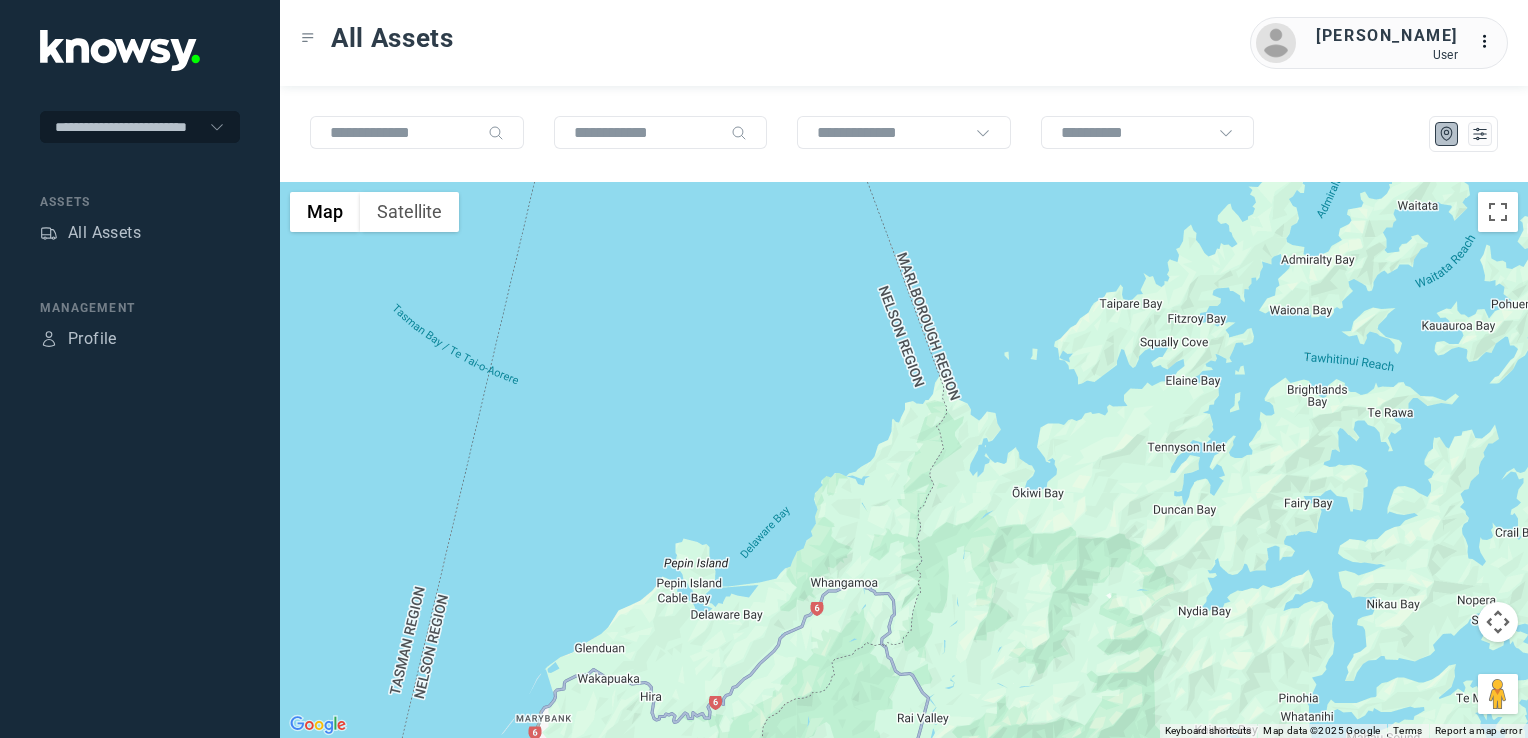 click on "To navigate, press the arrow keys." 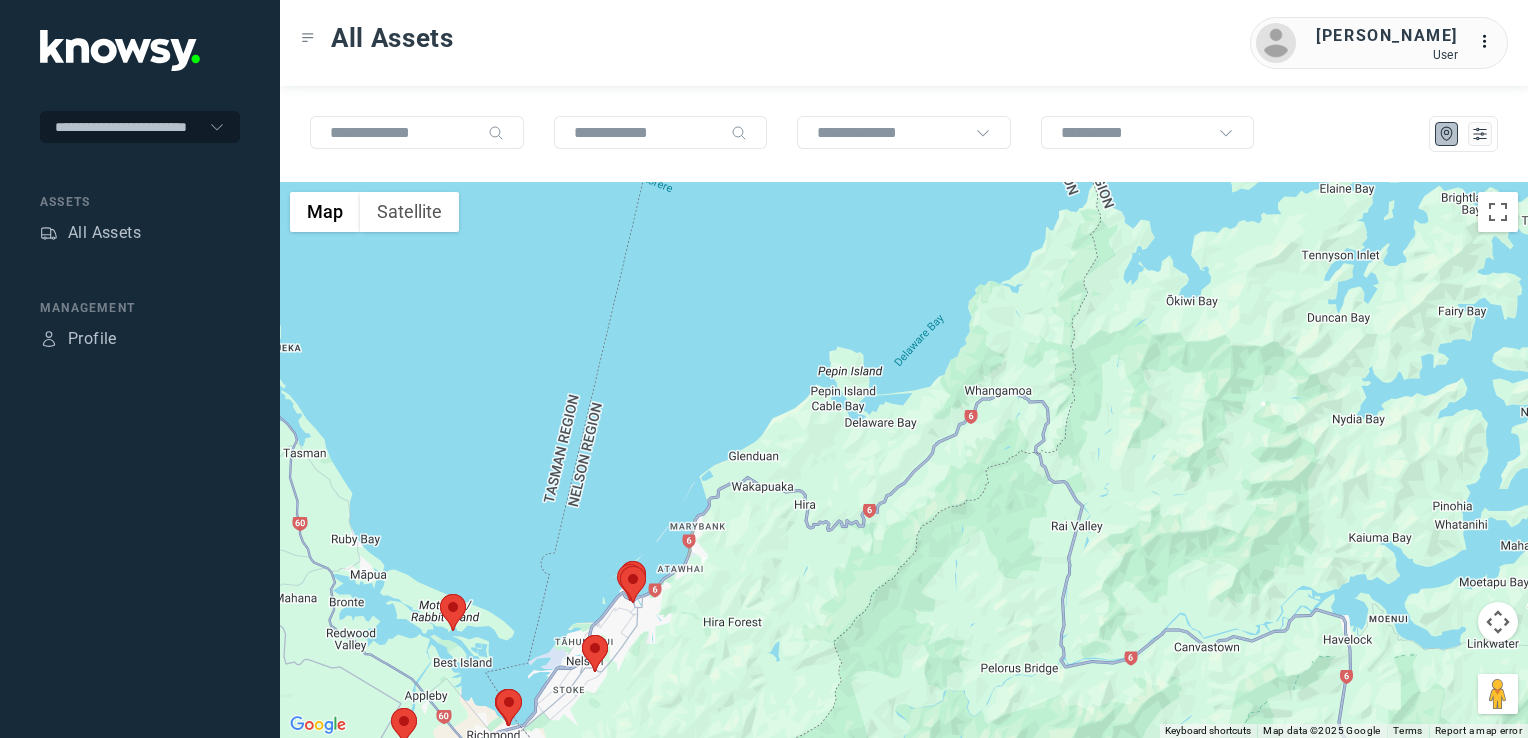 click on "To navigate, press the arrow keys." 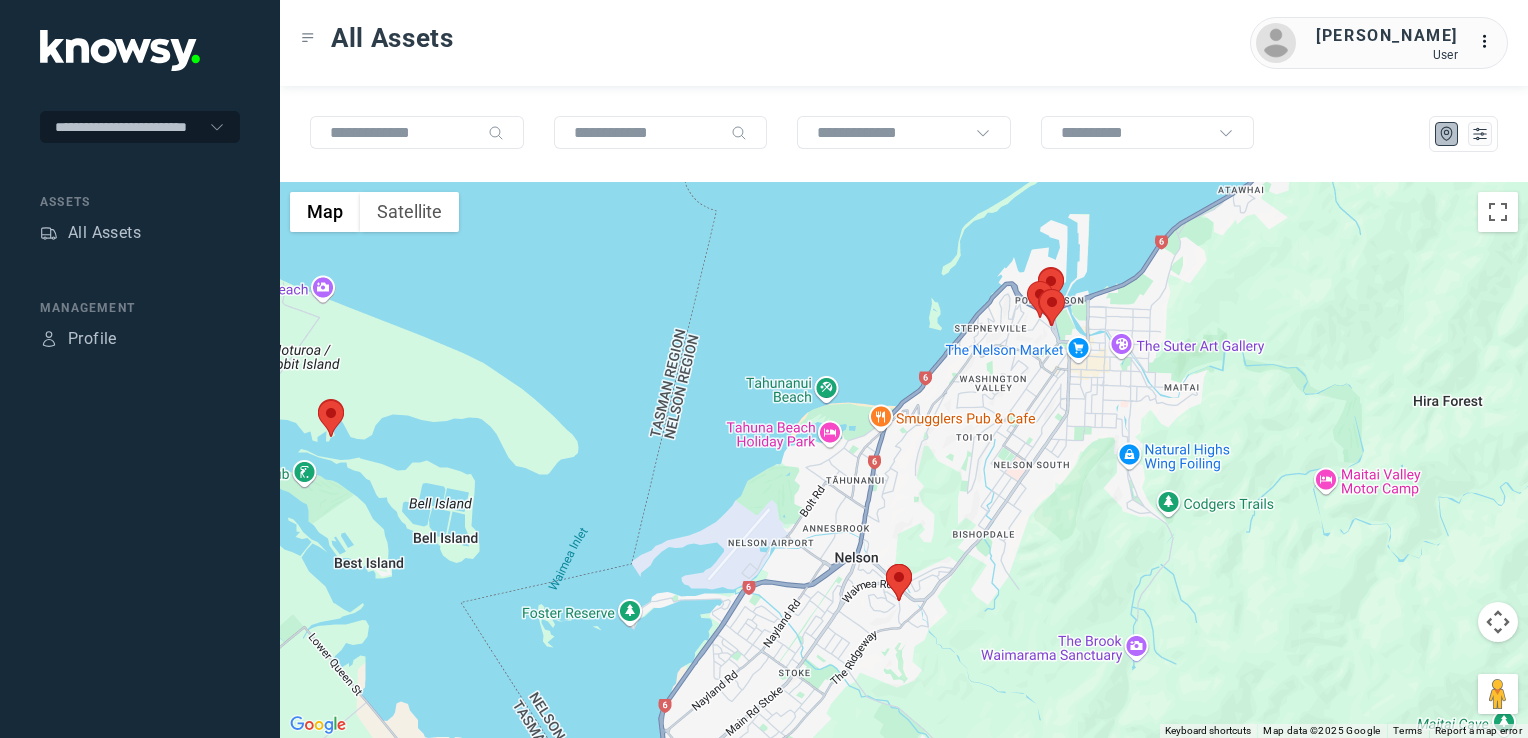 drag, startPoint x: 1048, startPoint y: 473, endPoint x: 960, endPoint y: 709, distance: 251.87299 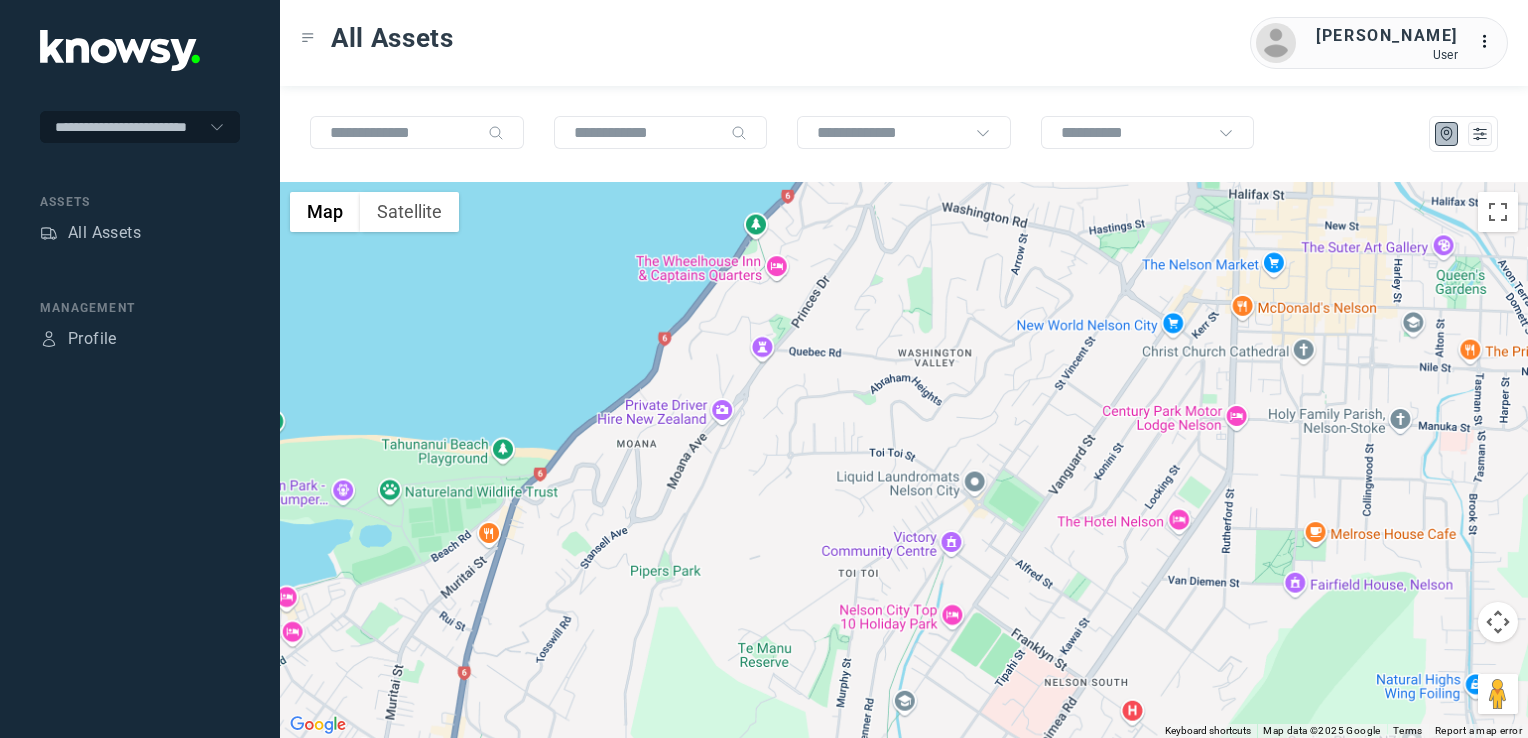 drag, startPoint x: 1027, startPoint y: 570, endPoint x: 1026, endPoint y: 618, distance: 48.010414 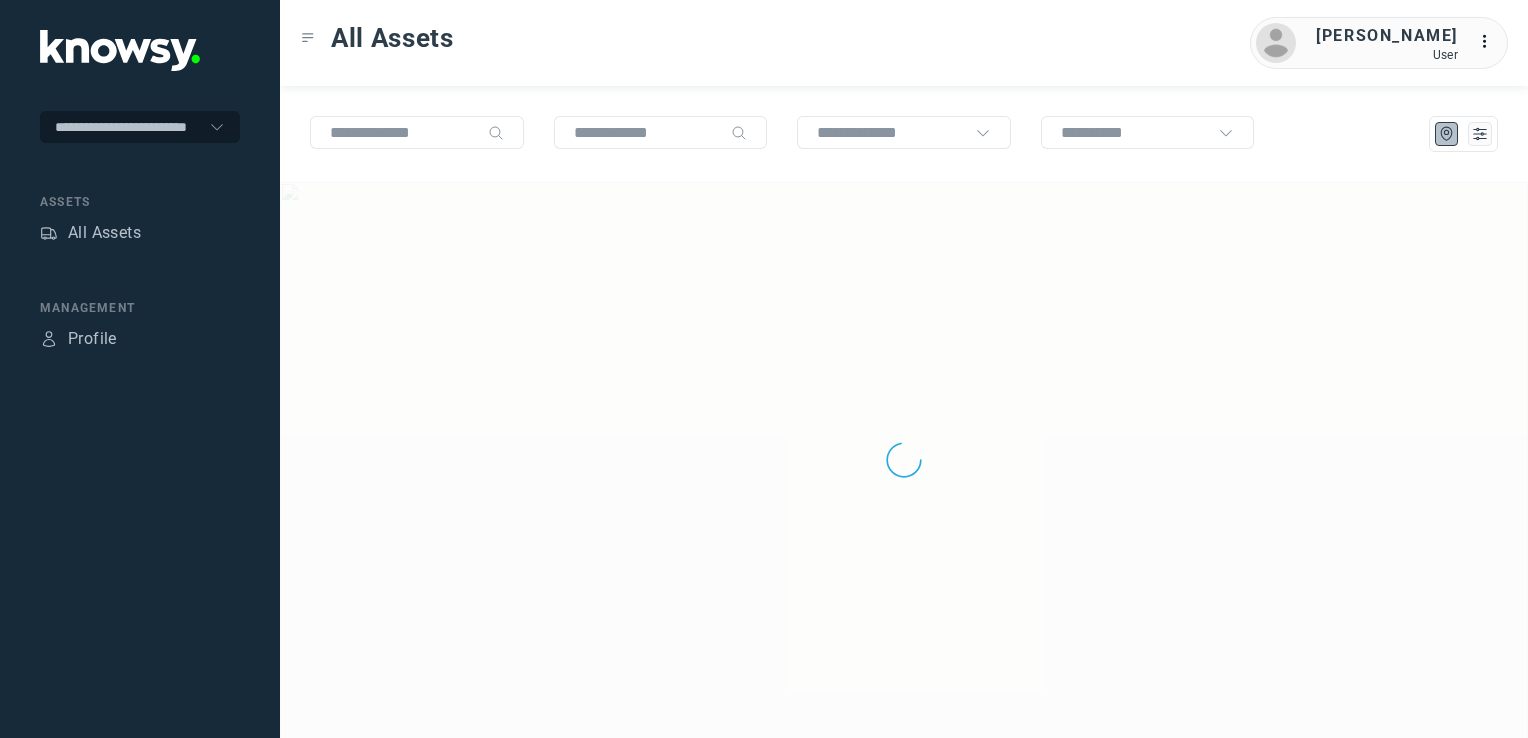 scroll, scrollTop: 0, scrollLeft: 0, axis: both 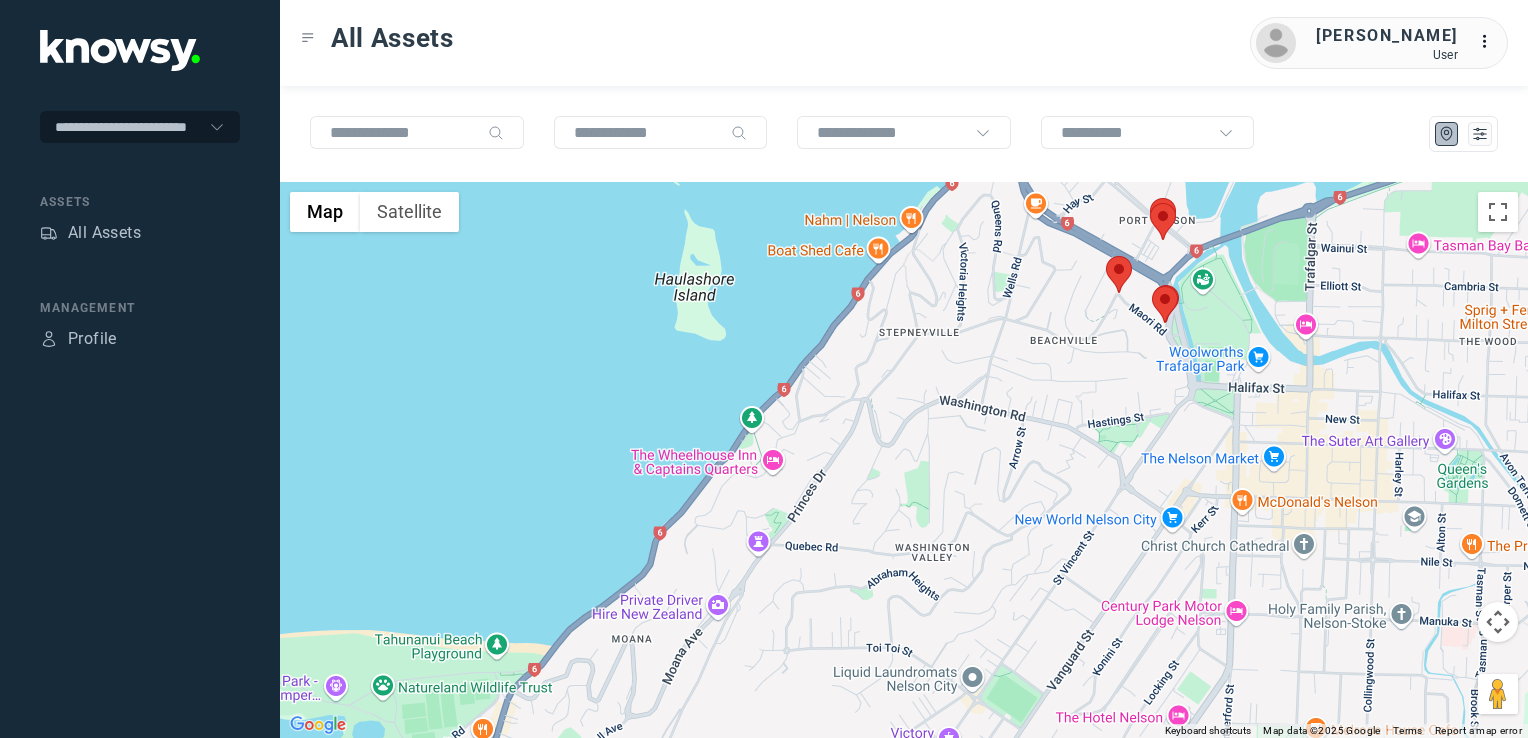 click on "To navigate, press the arrow keys." 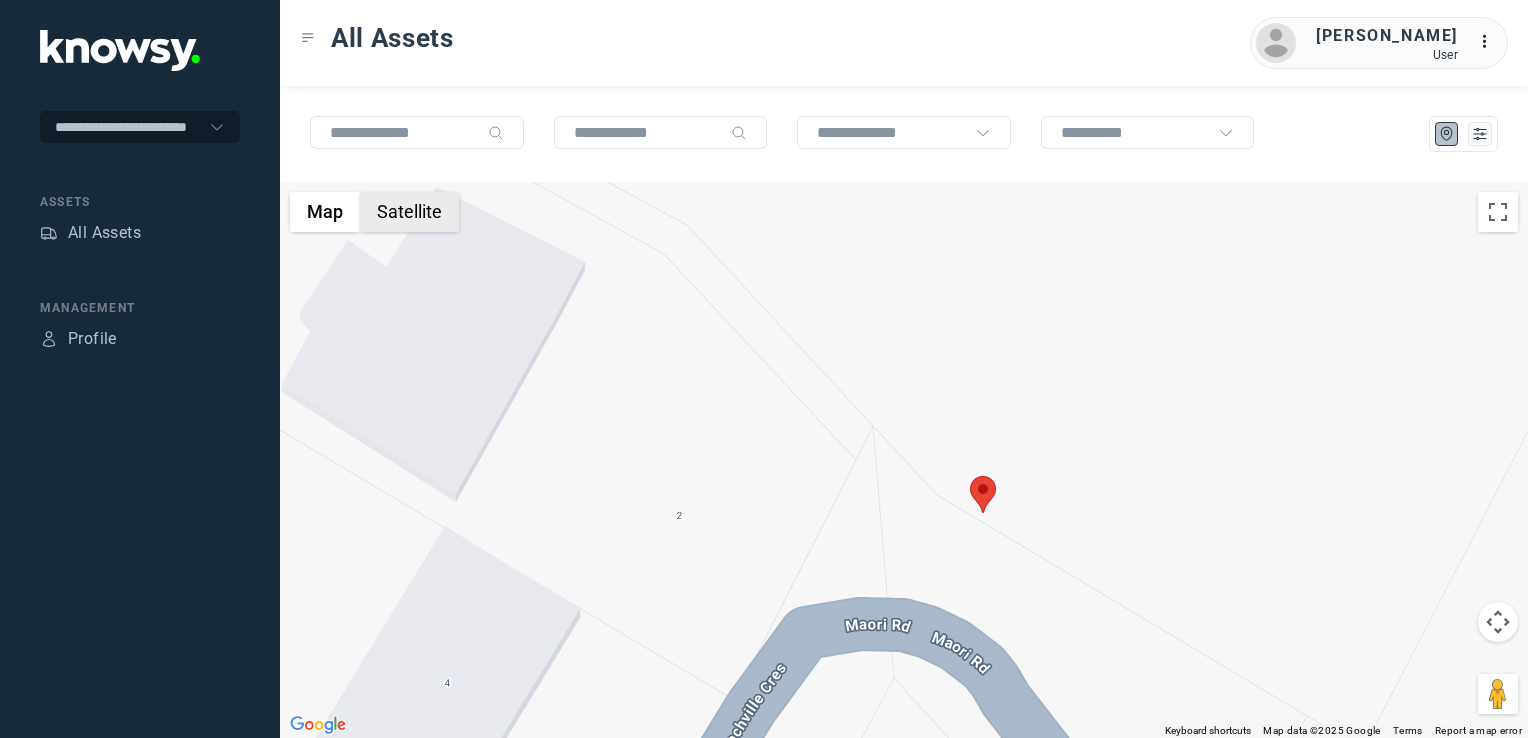 click on "Satellite" 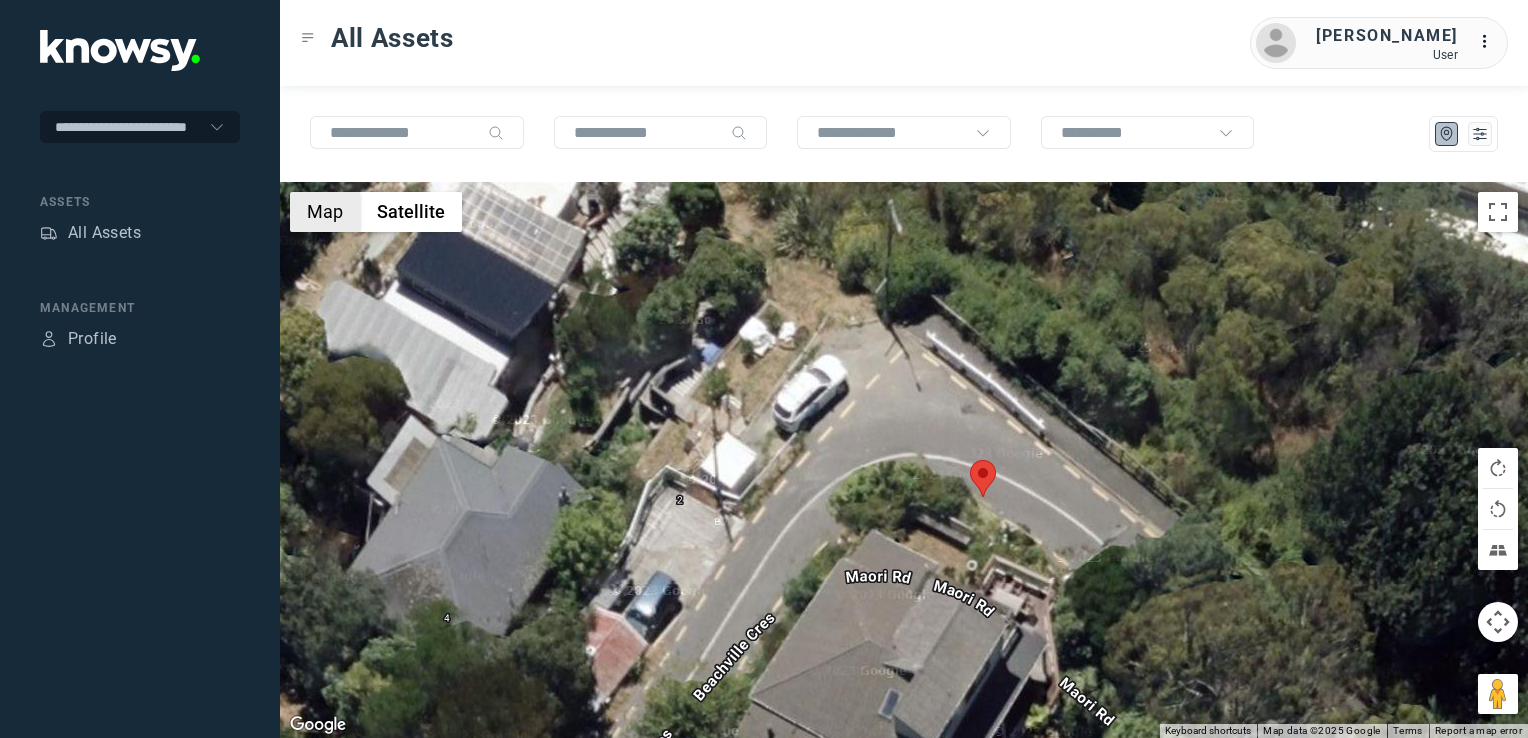 click on "Map" 